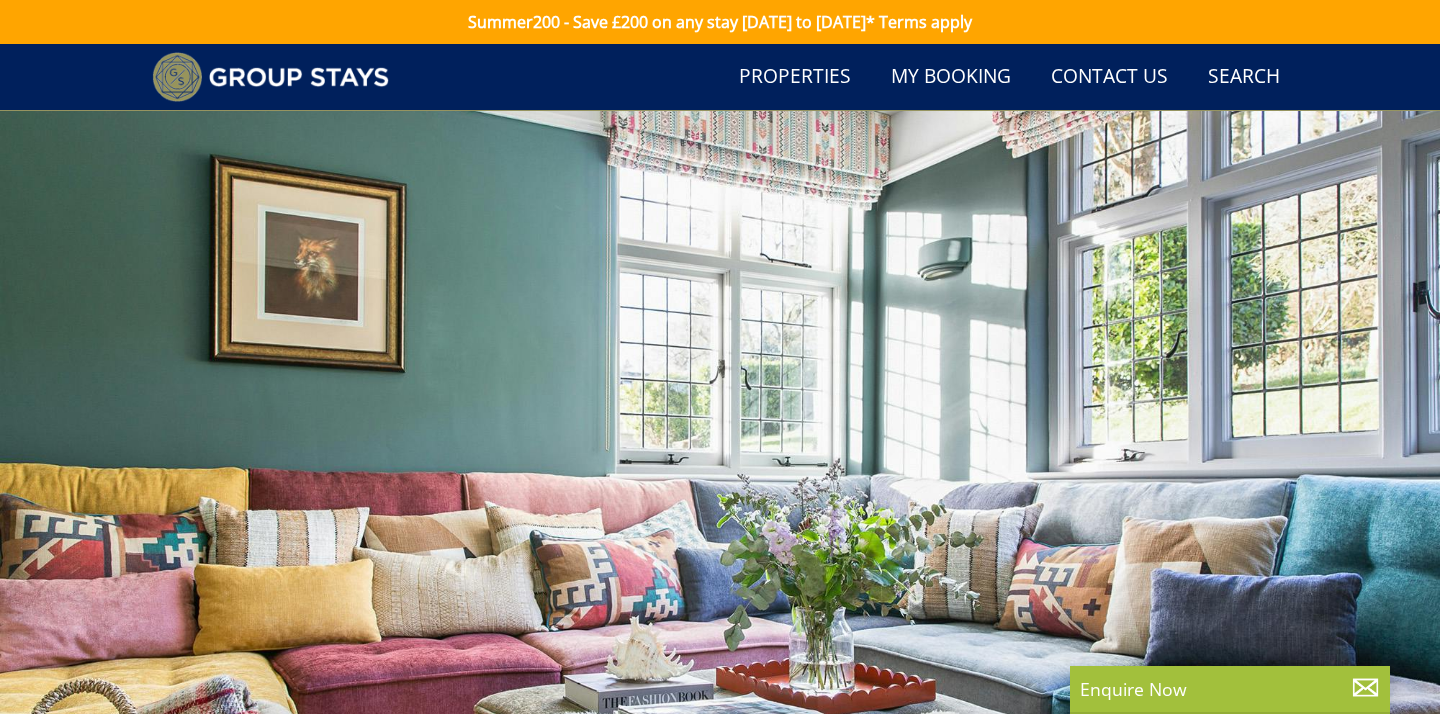 click on "Floor Plans" at bounding box center [448, 888] 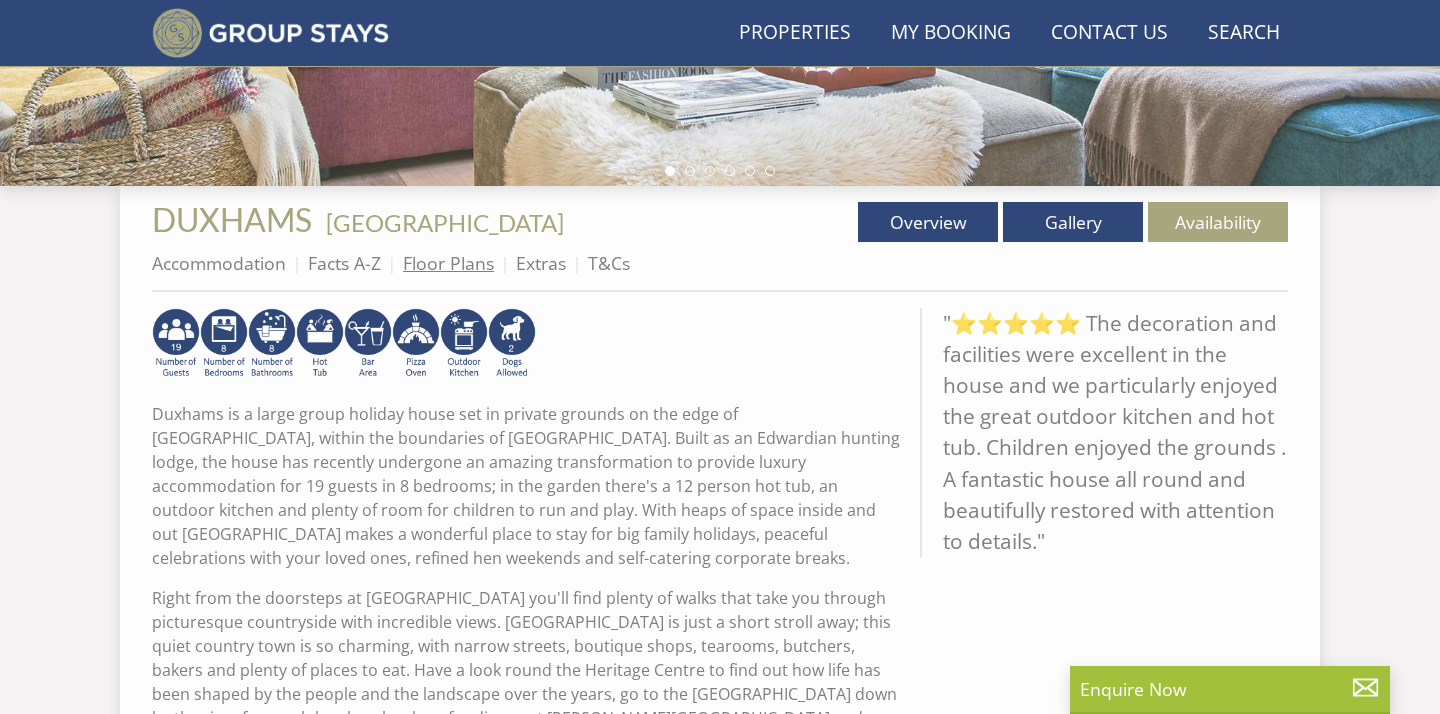 scroll, scrollTop: 625, scrollLeft: 0, axis: vertical 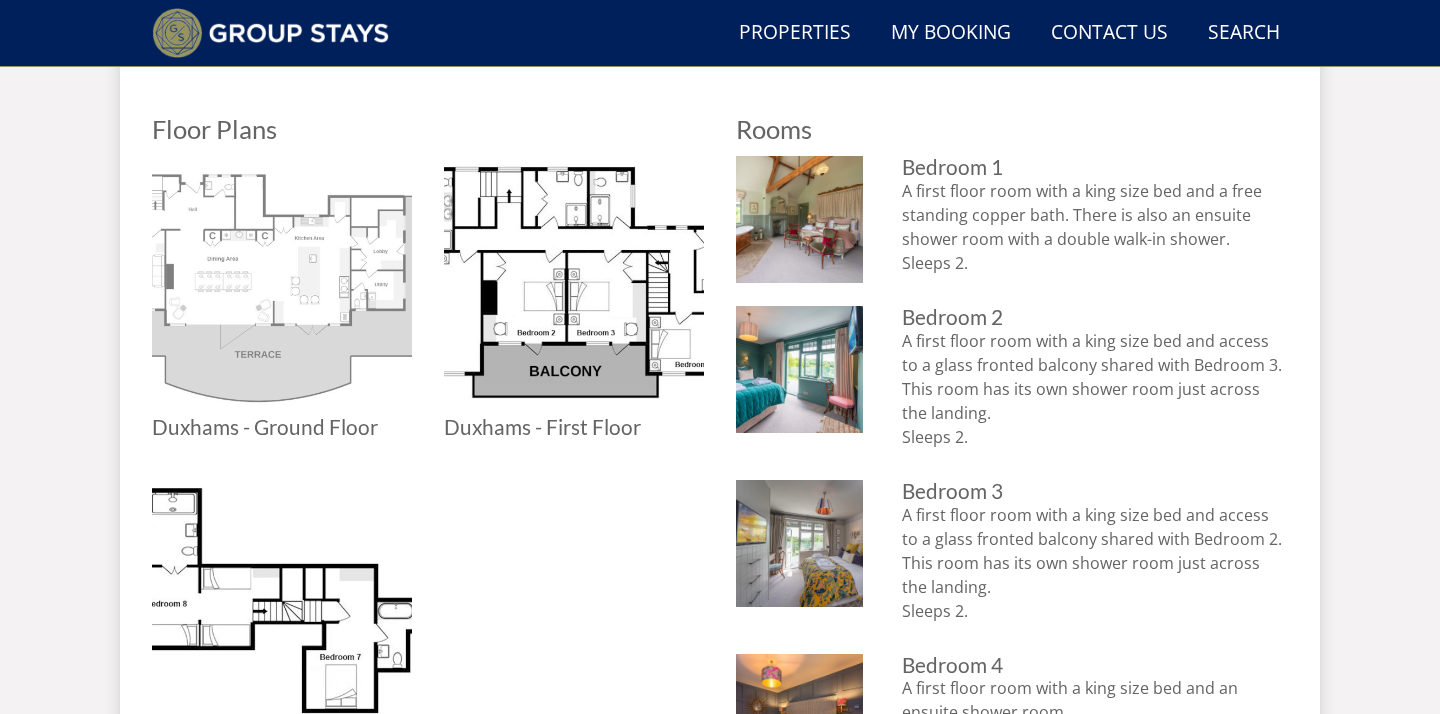 click at bounding box center (282, 286) 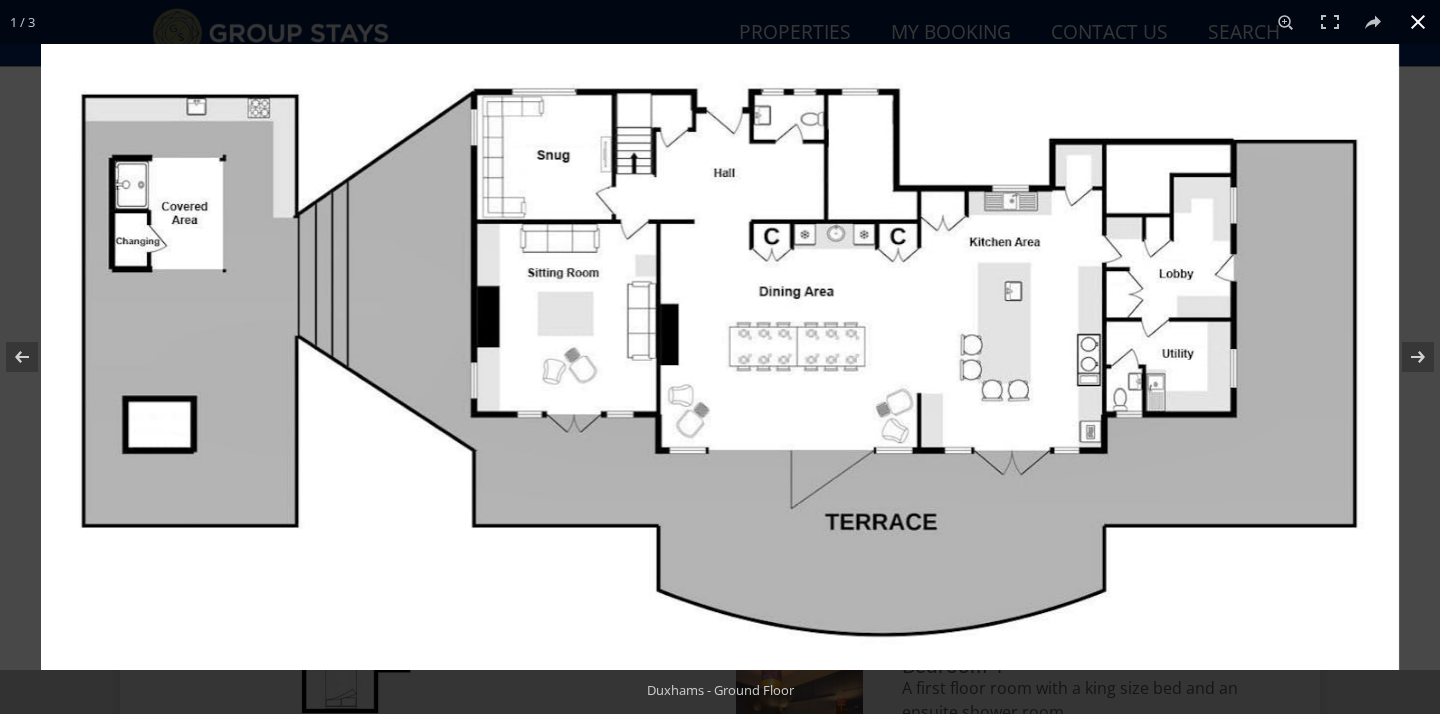click at bounding box center (1418, 22) 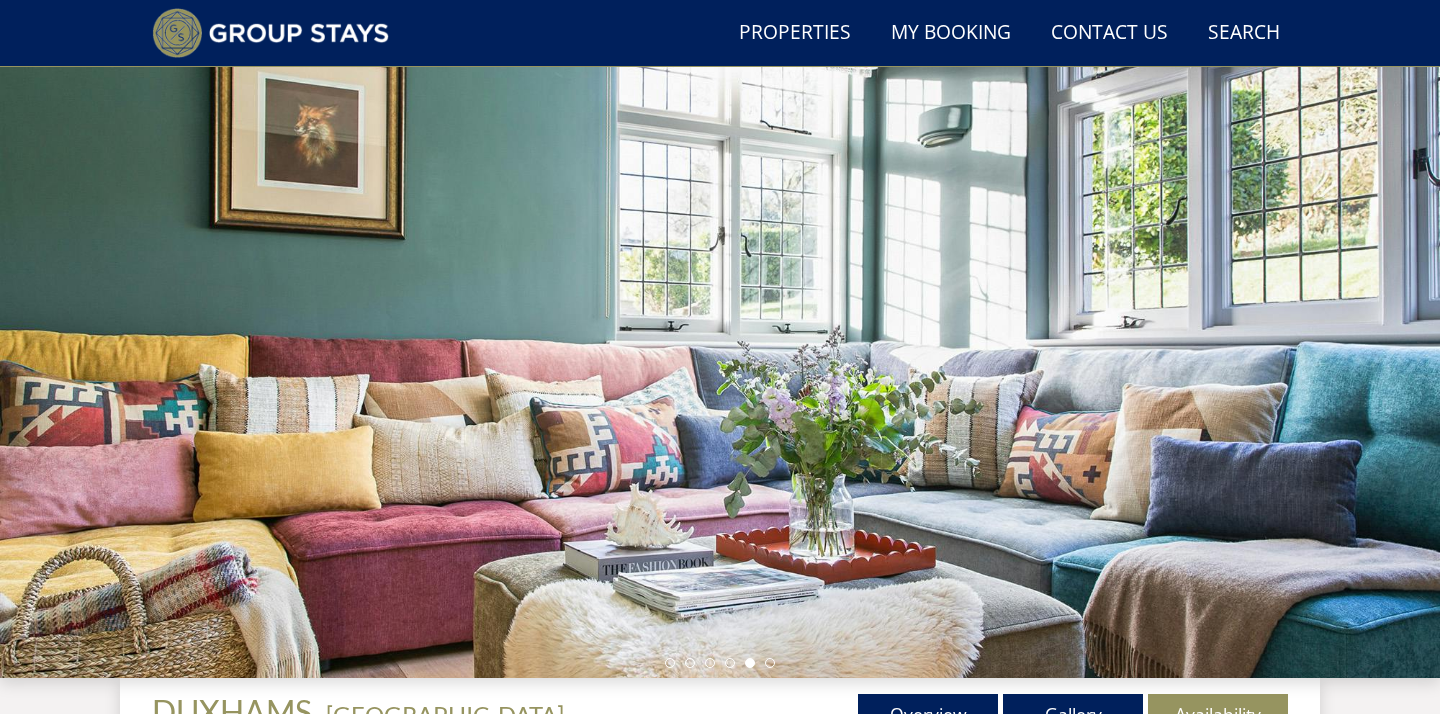 scroll, scrollTop: 129, scrollLeft: 0, axis: vertical 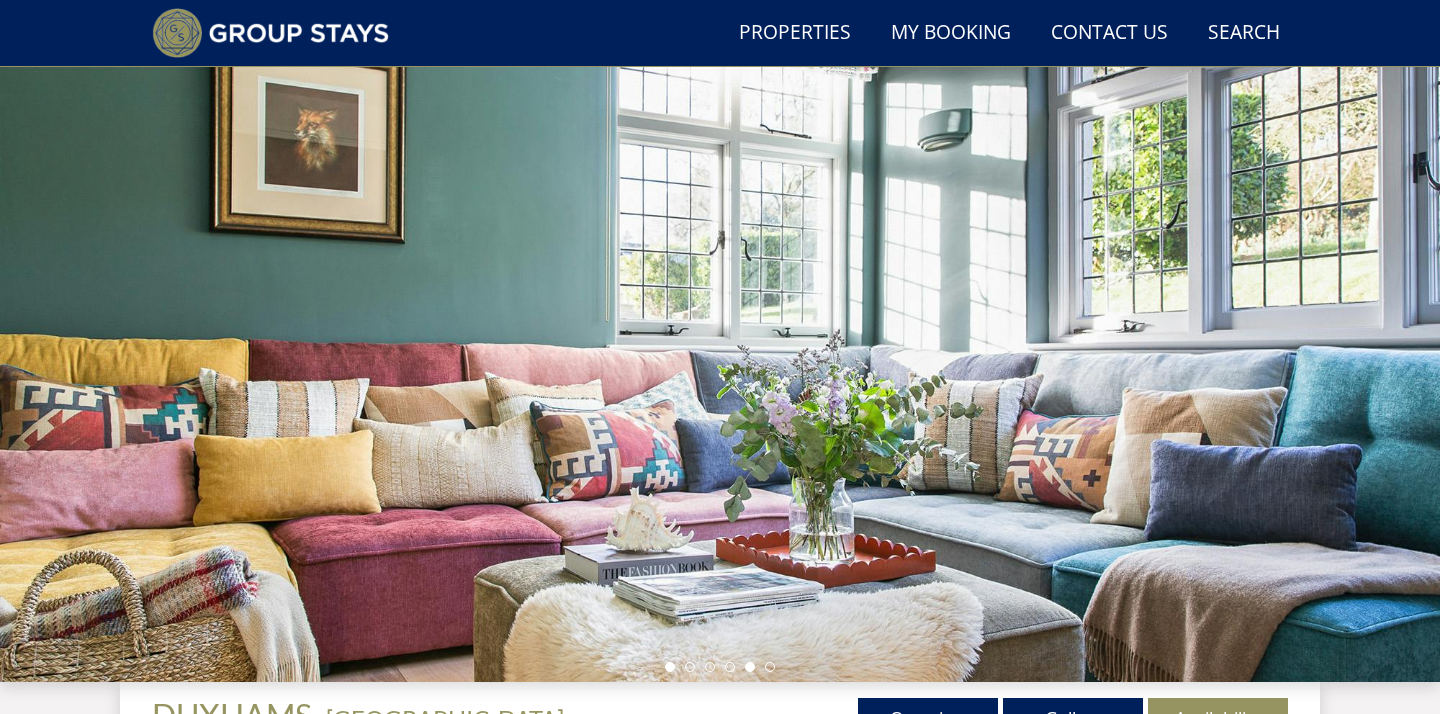 click at bounding box center (670, 667) 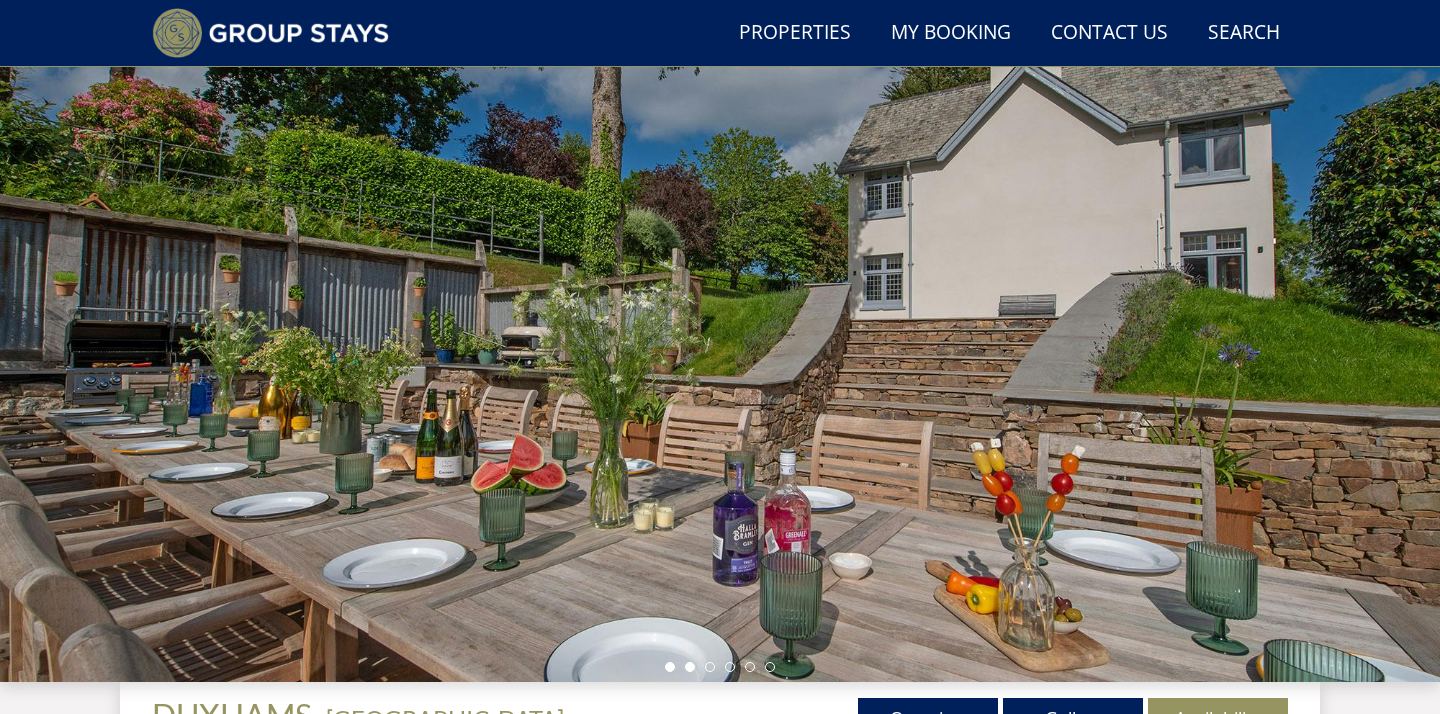 click at bounding box center [690, 667] 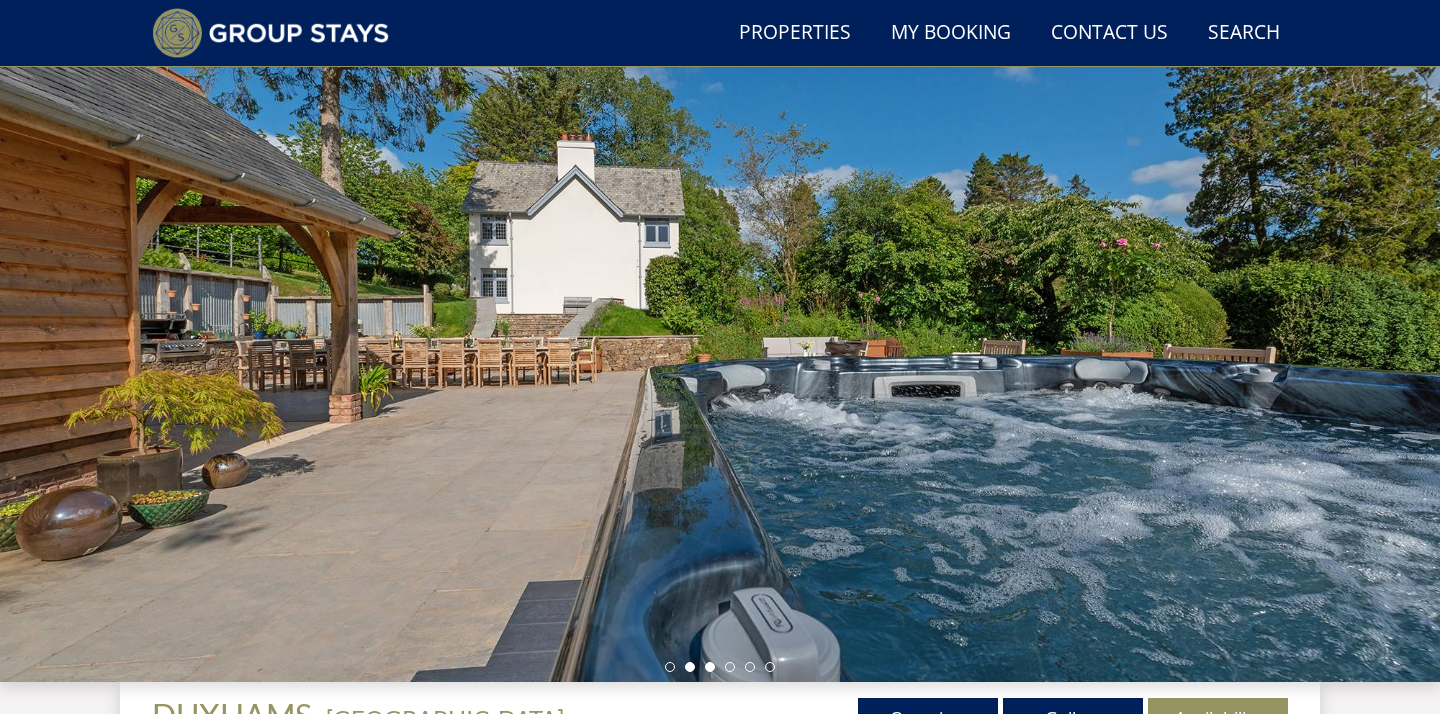 click at bounding box center [710, 667] 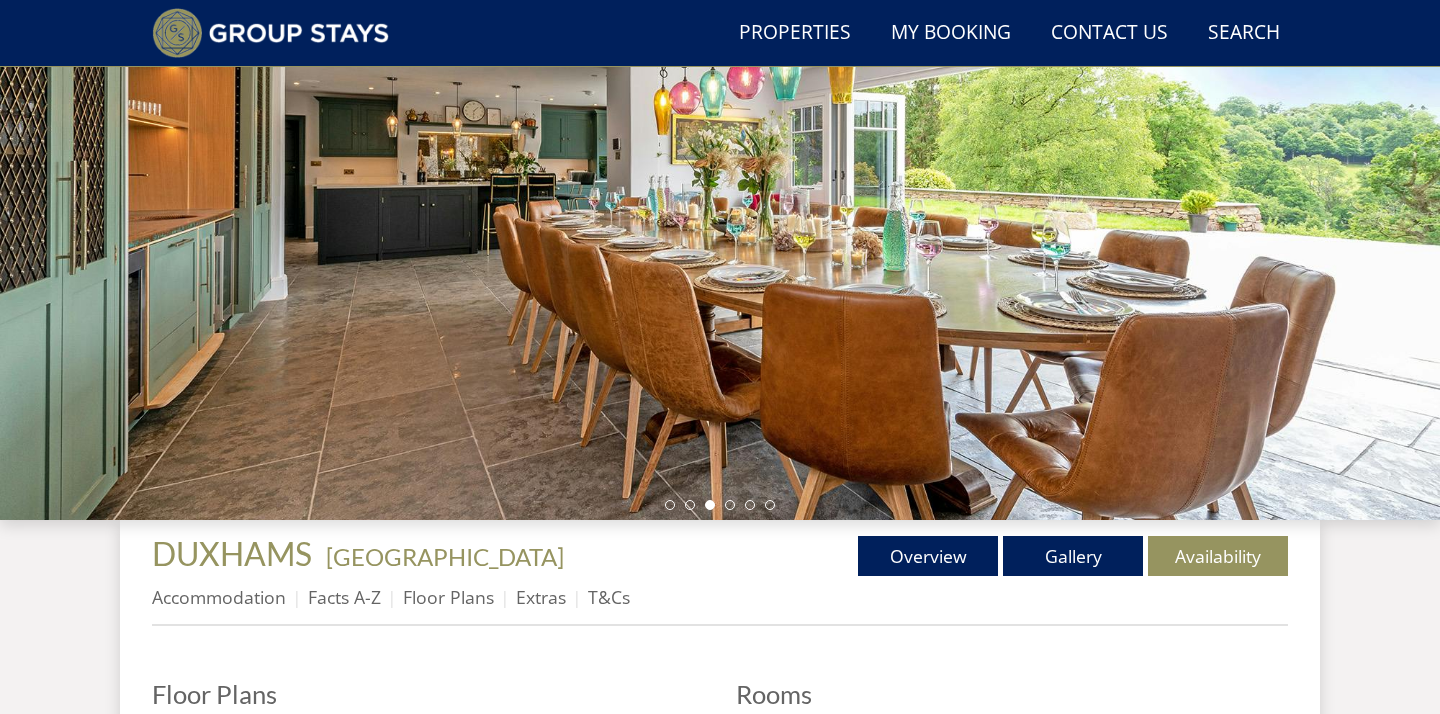 scroll, scrollTop: 316, scrollLeft: 0, axis: vertical 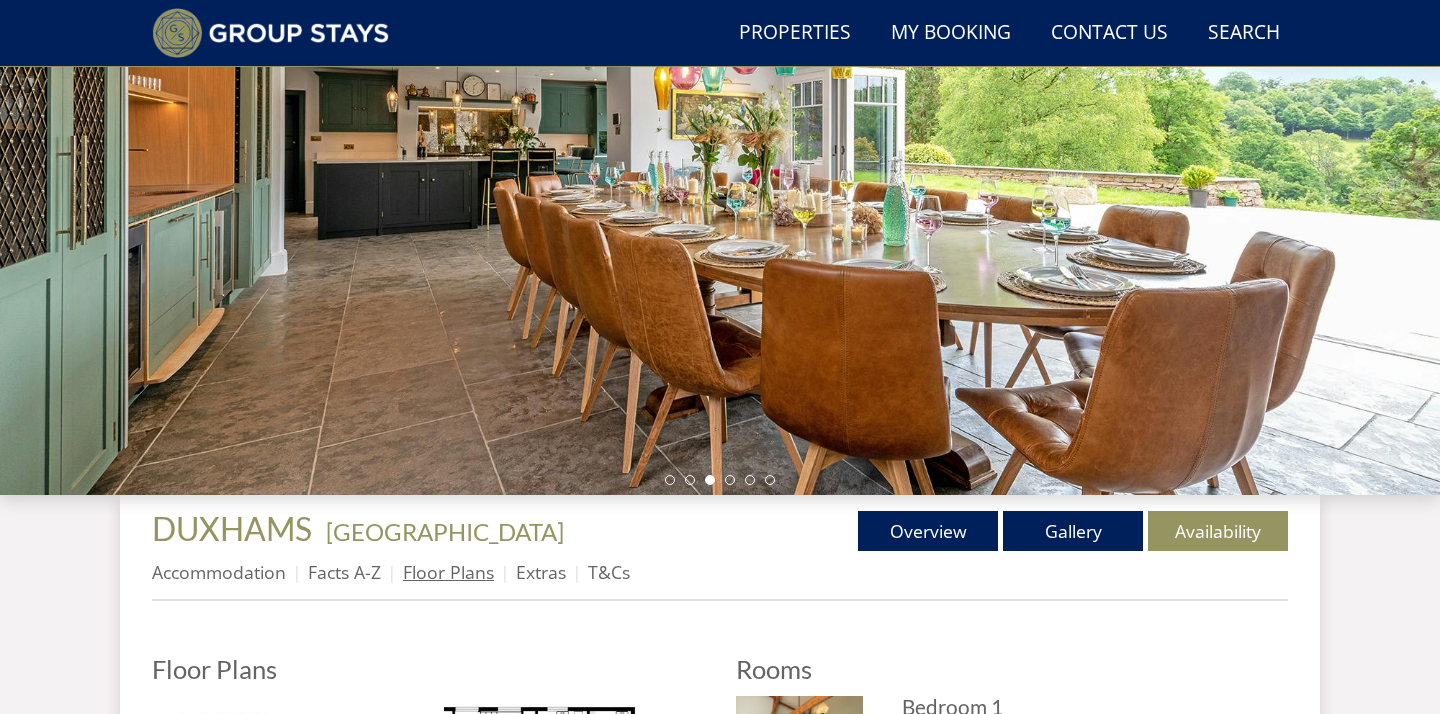 click on "Floor Plans" at bounding box center [448, 572] 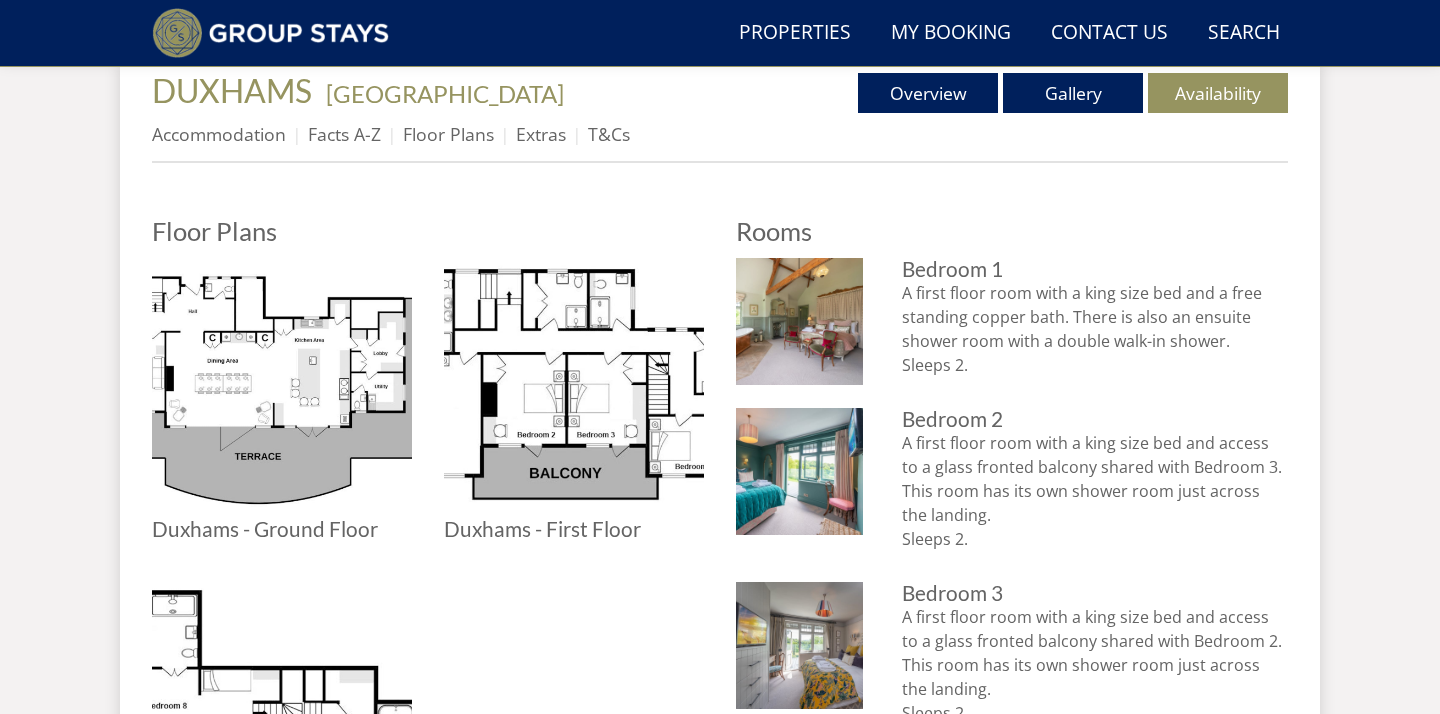scroll, scrollTop: 755, scrollLeft: 0, axis: vertical 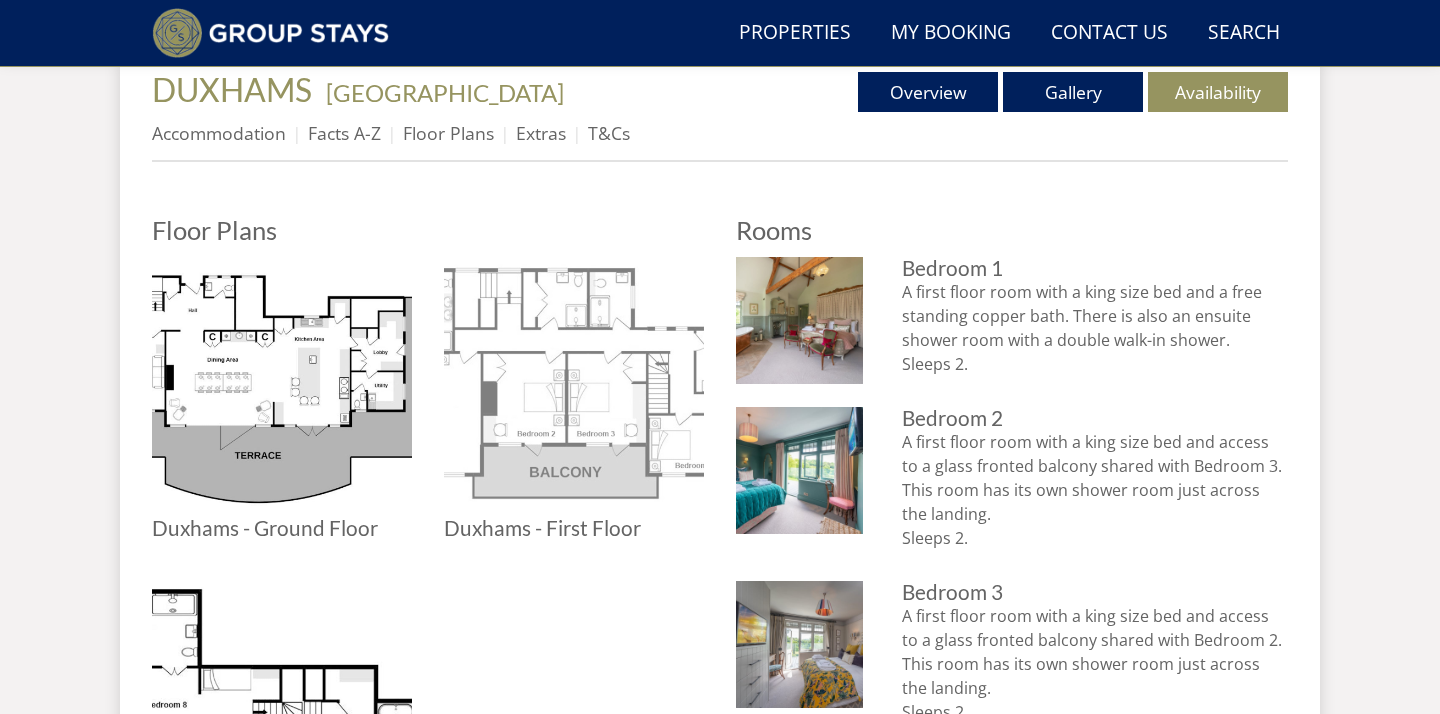 click at bounding box center [574, 387] 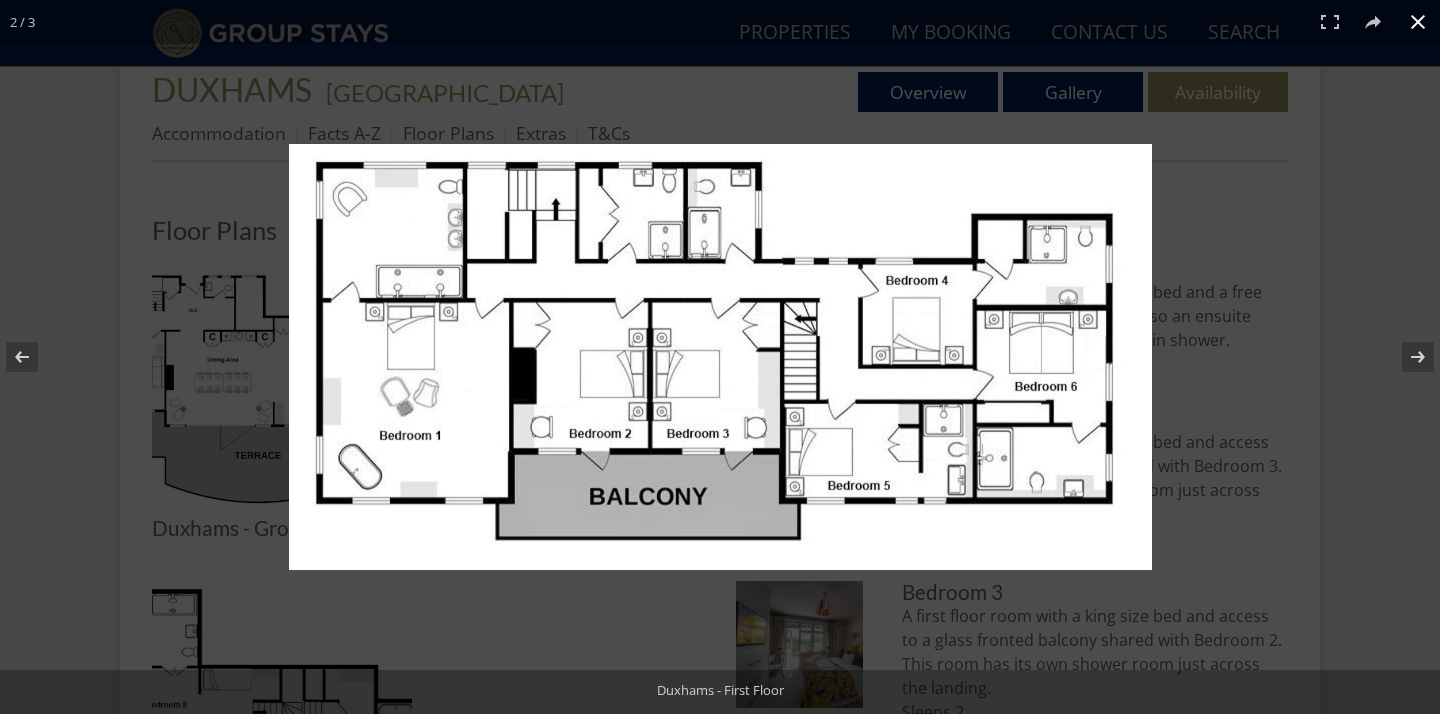 click at bounding box center [1418, 22] 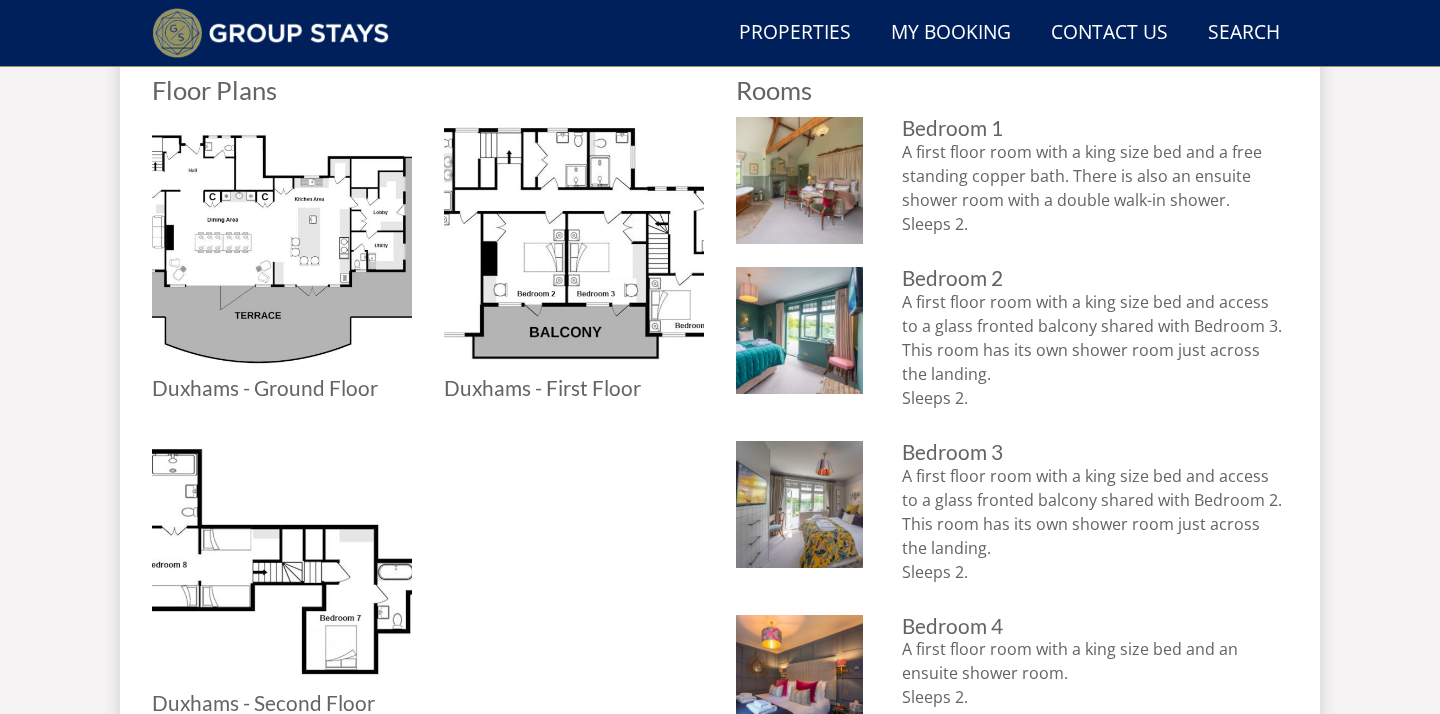 scroll, scrollTop: 953, scrollLeft: 0, axis: vertical 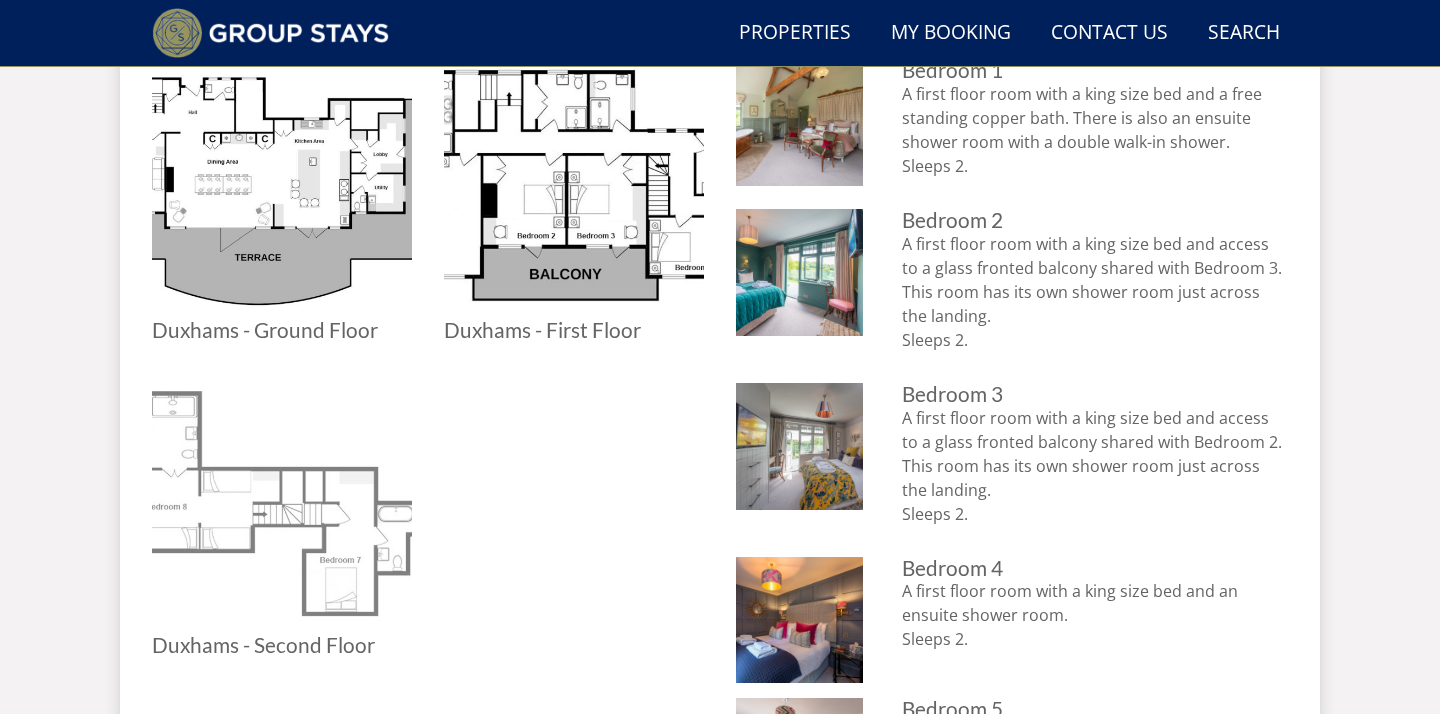 click at bounding box center (282, 504) 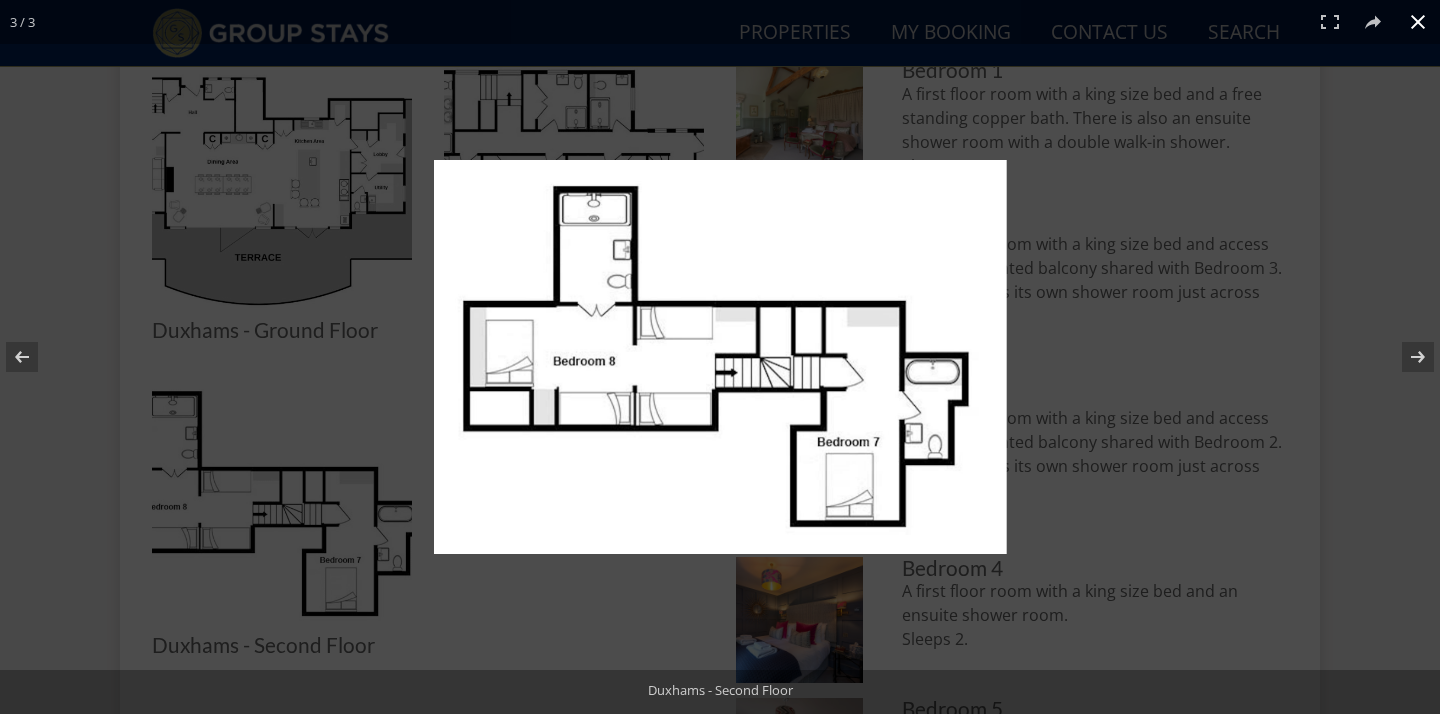 click at bounding box center [1418, 22] 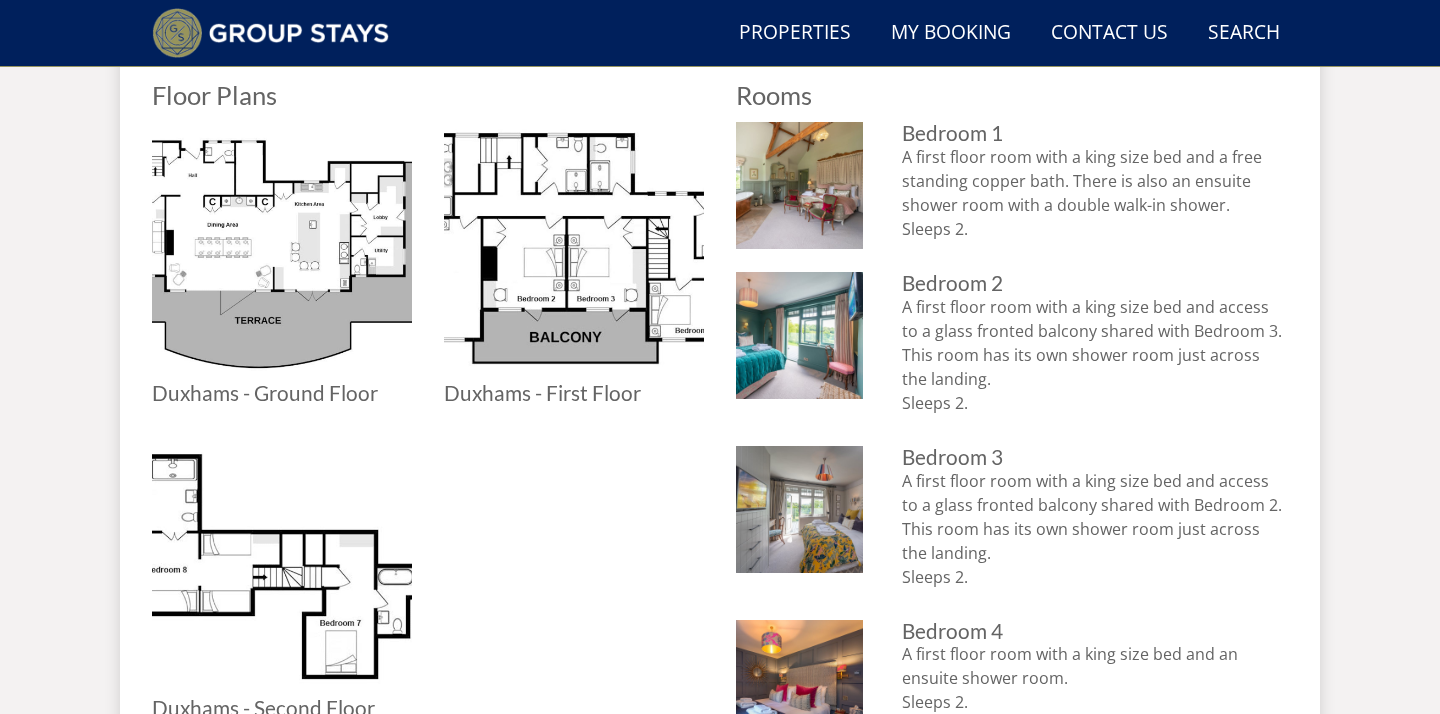 scroll, scrollTop: 877, scrollLeft: 0, axis: vertical 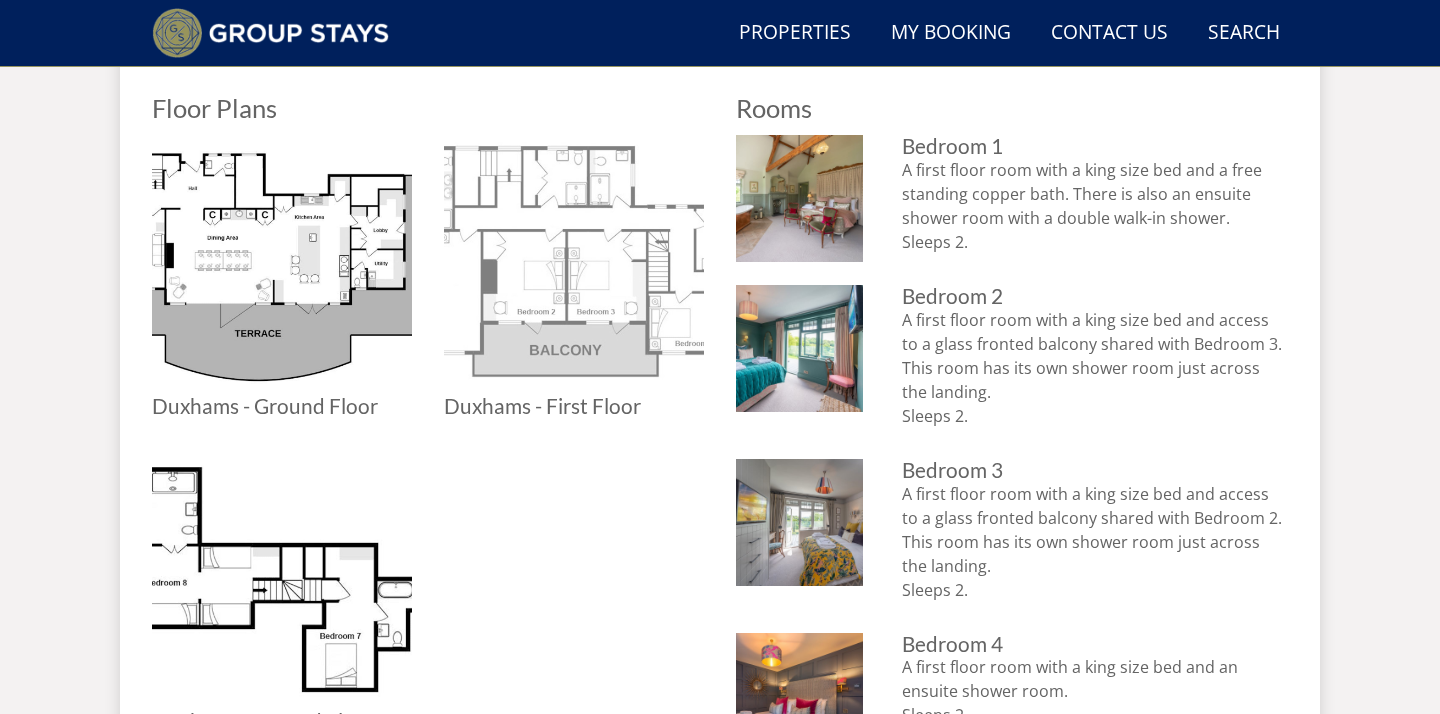 click at bounding box center (574, 265) 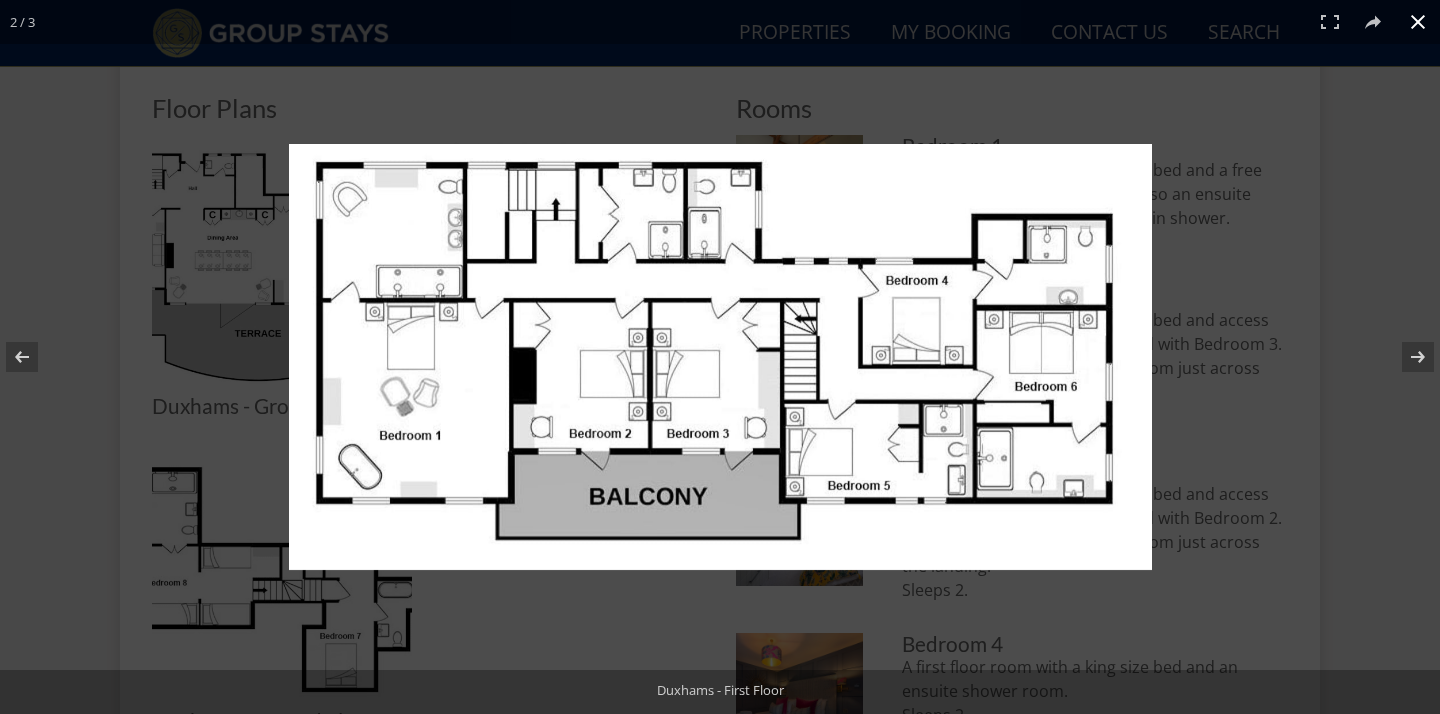 click at bounding box center (1418, 22) 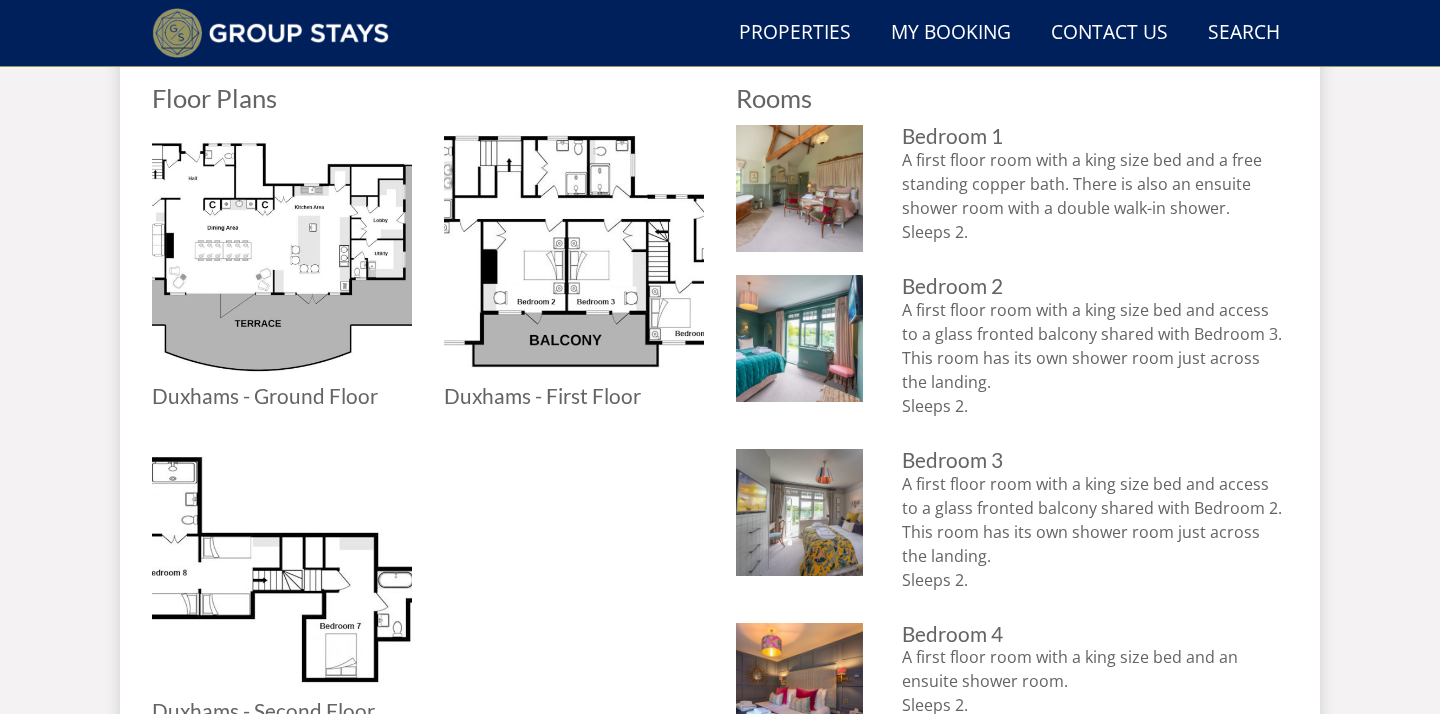 scroll, scrollTop: 881, scrollLeft: 0, axis: vertical 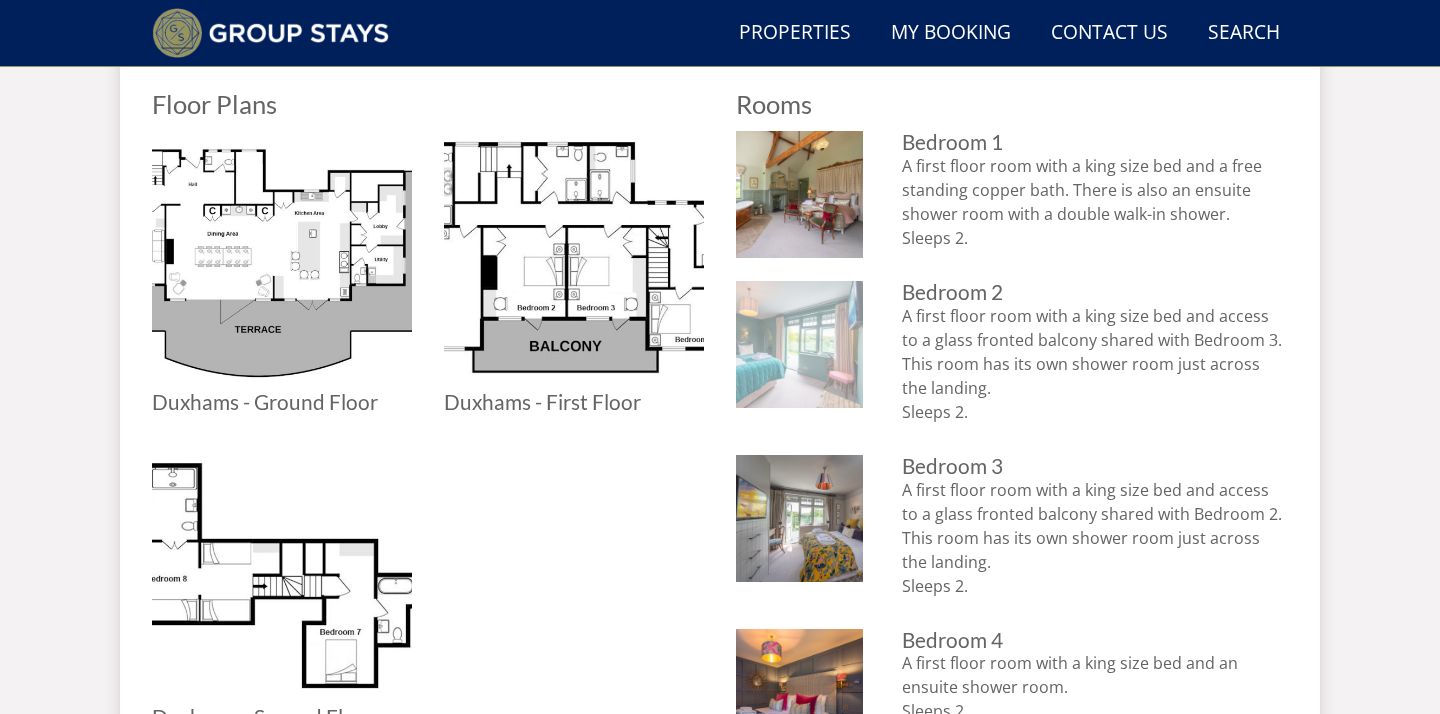 click at bounding box center (799, 344) 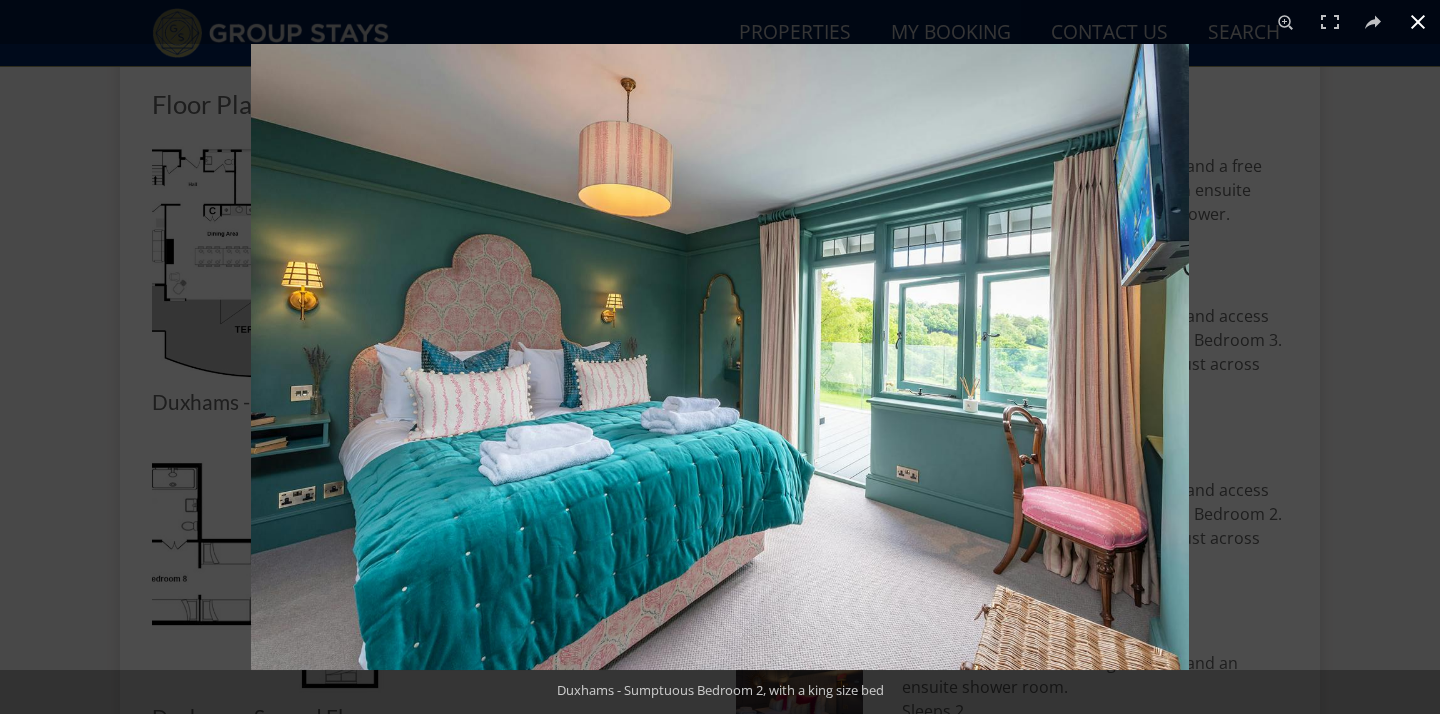 click at bounding box center [971, 401] 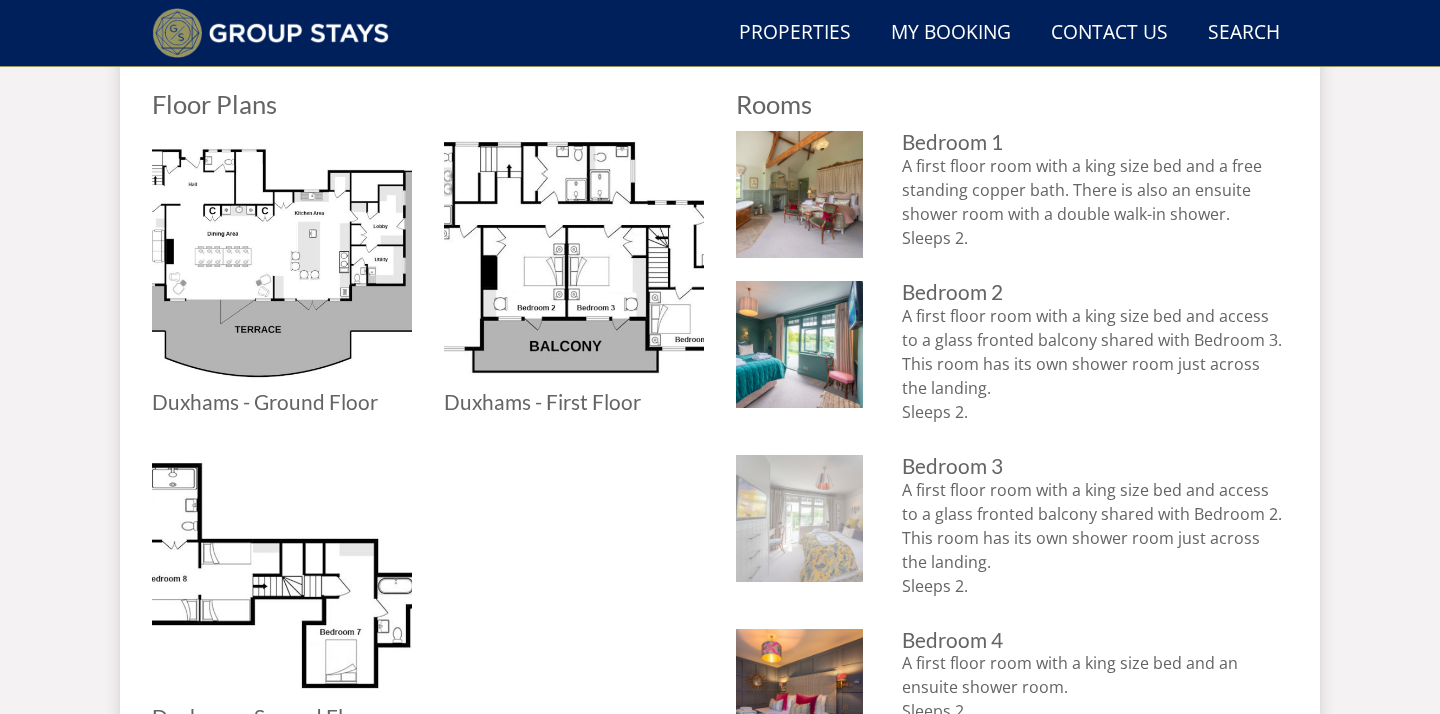 click at bounding box center (799, 518) 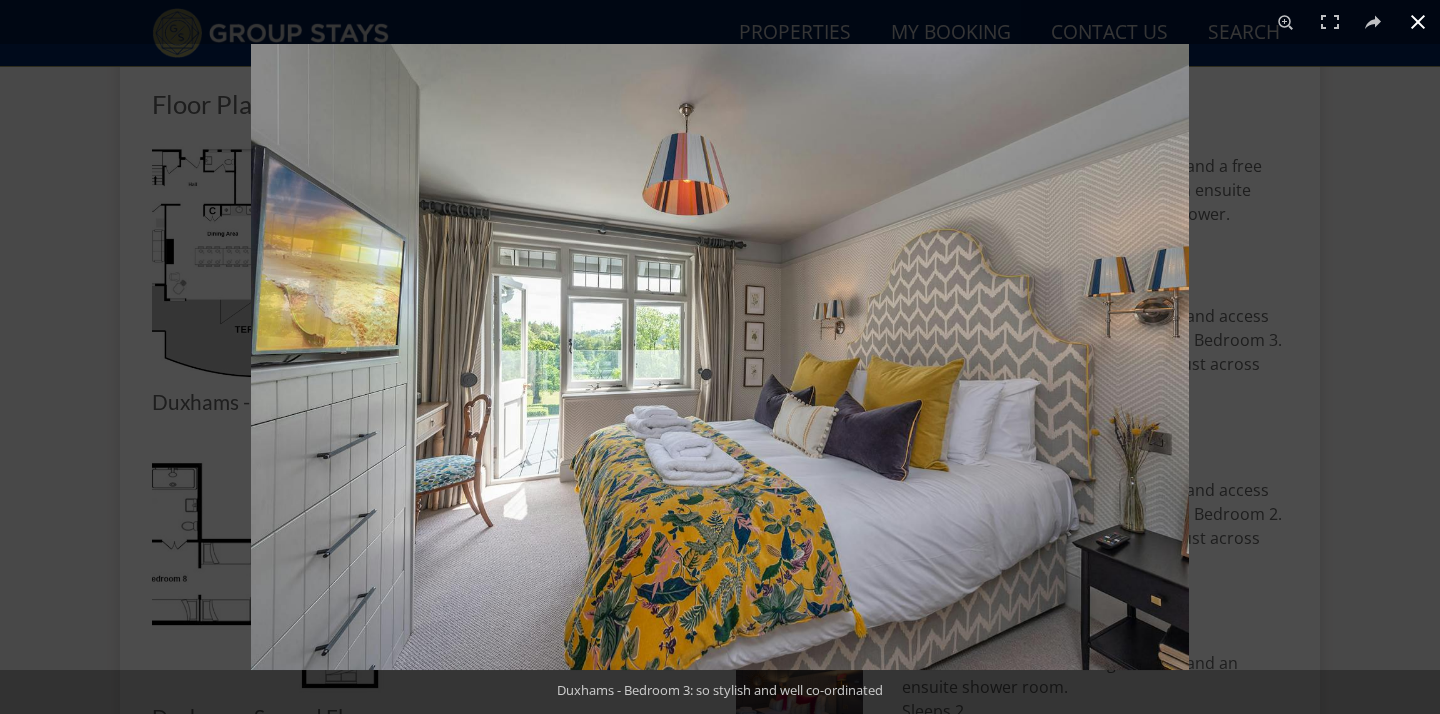 click at bounding box center [971, 401] 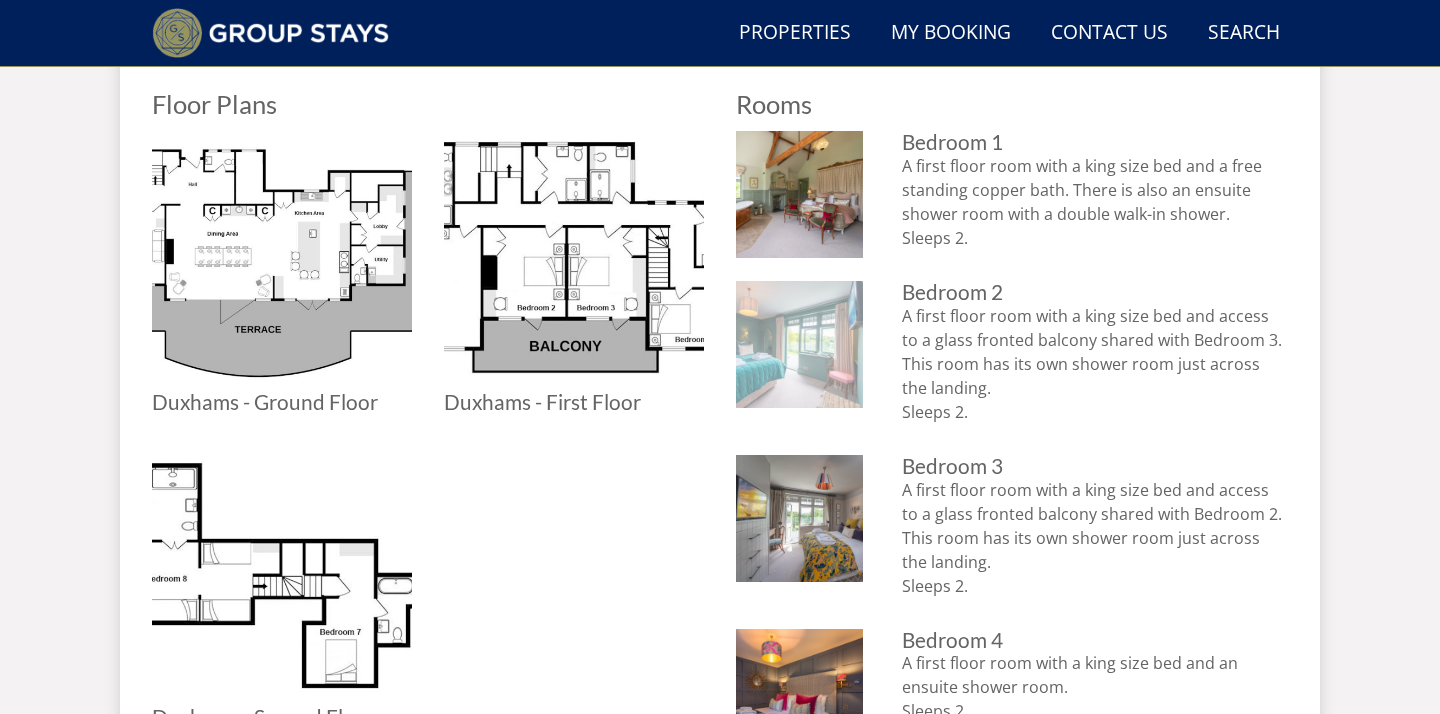 click at bounding box center [799, 344] 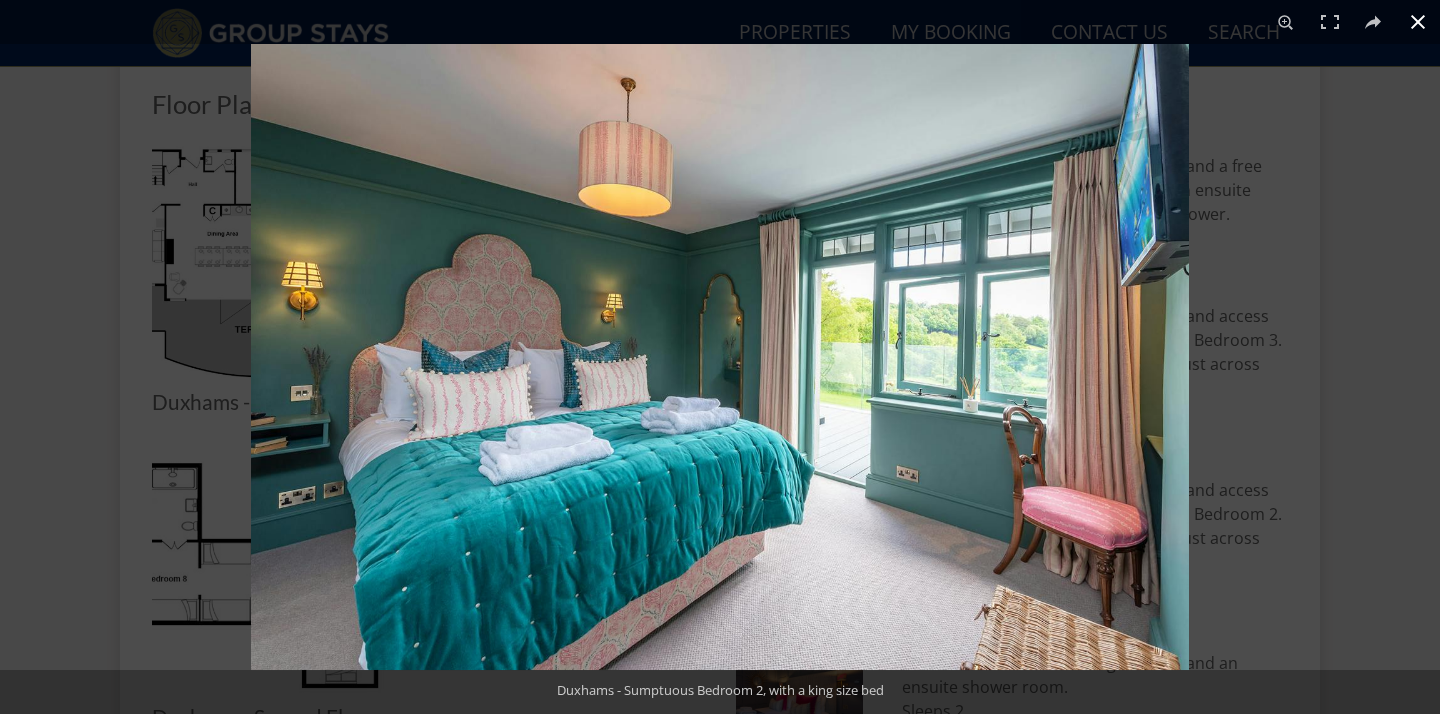 click at bounding box center [720, 357] 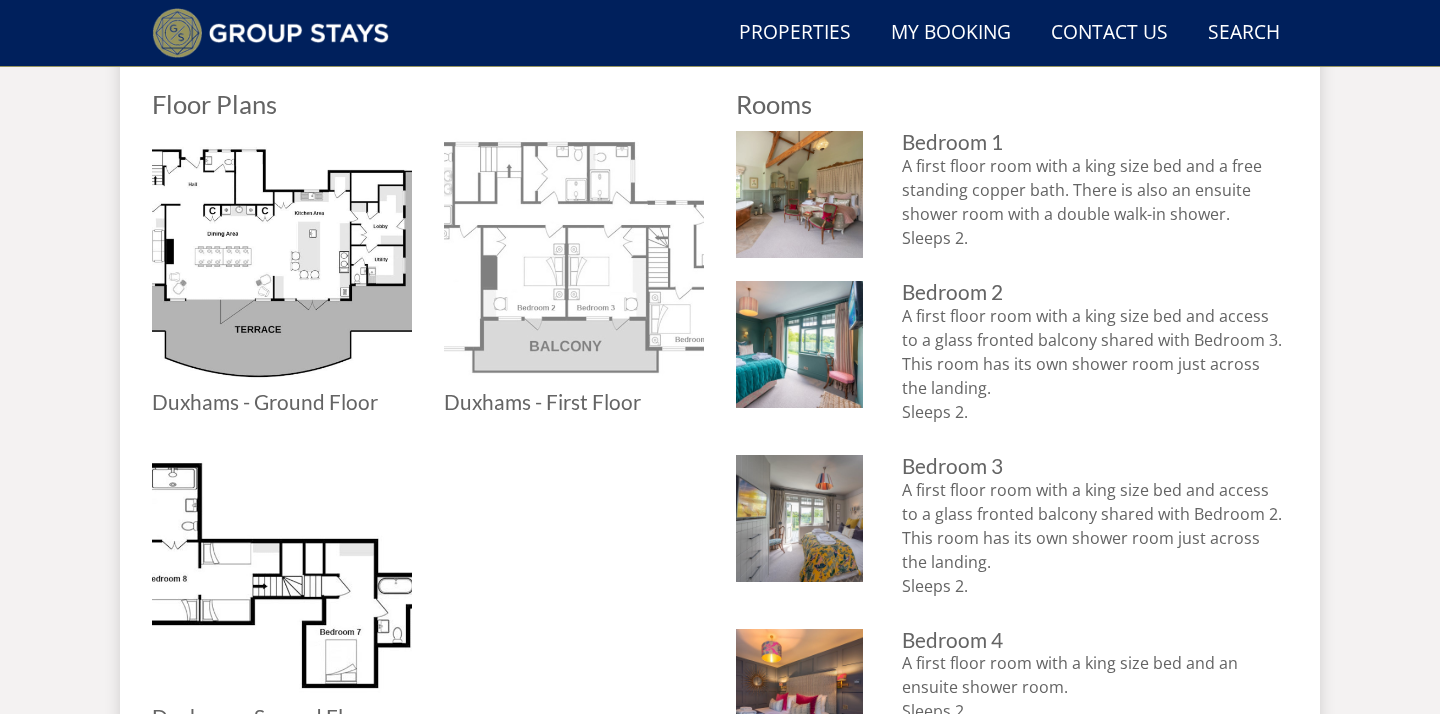 click at bounding box center [574, 261] 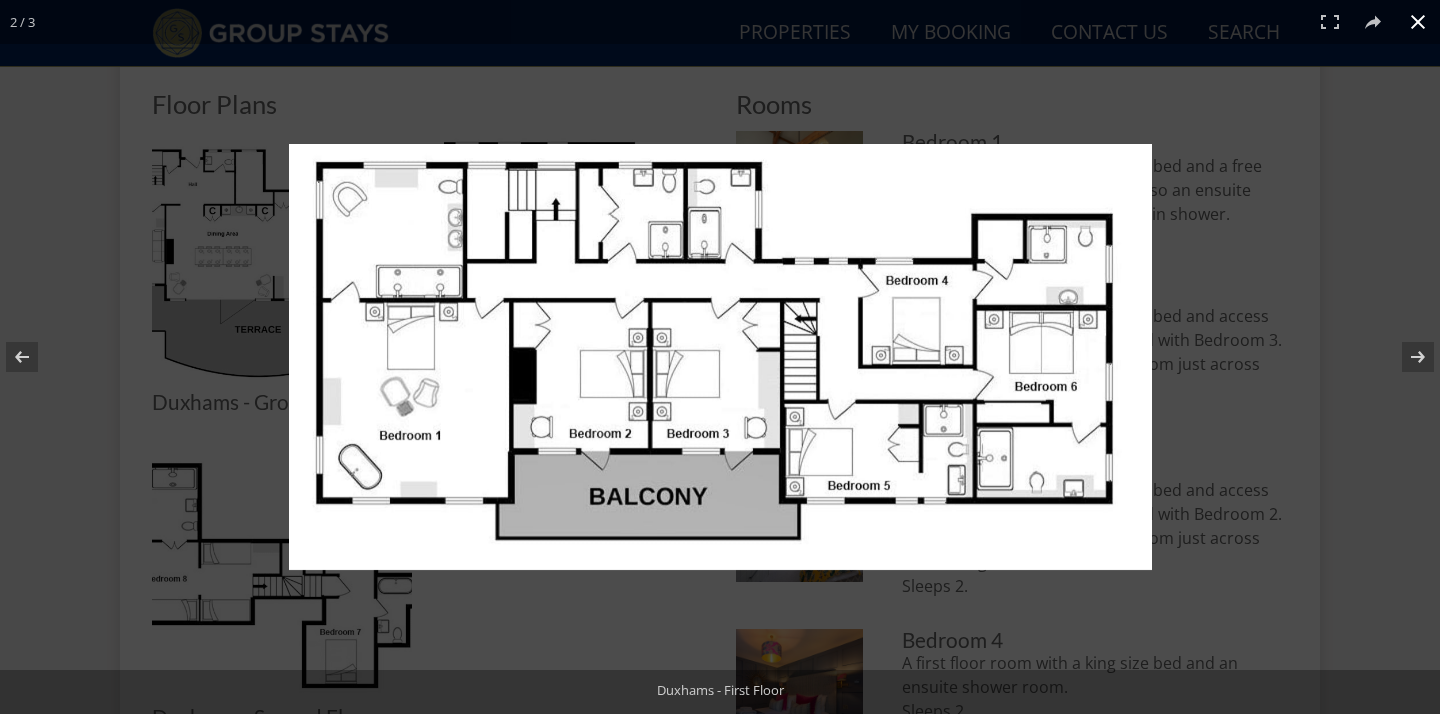 click at bounding box center (720, 357) 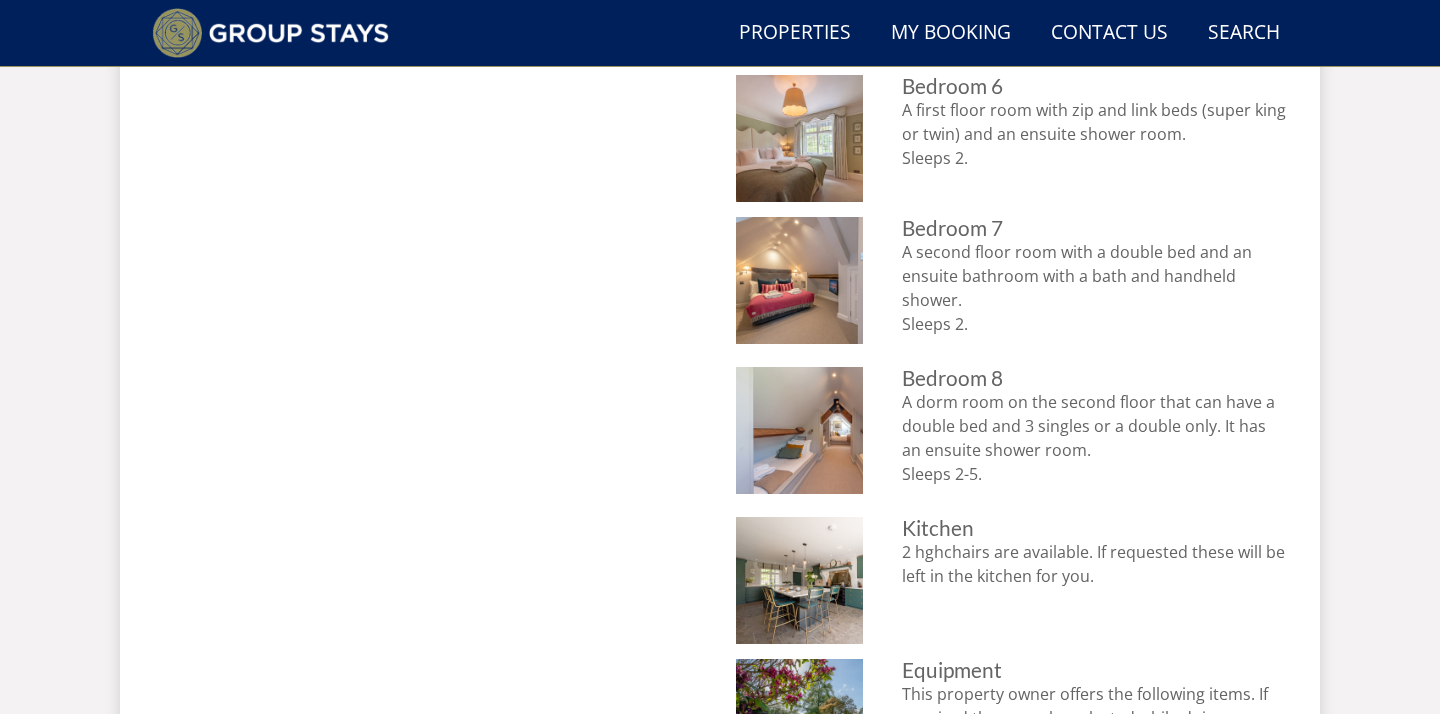 scroll, scrollTop: 1714, scrollLeft: 0, axis: vertical 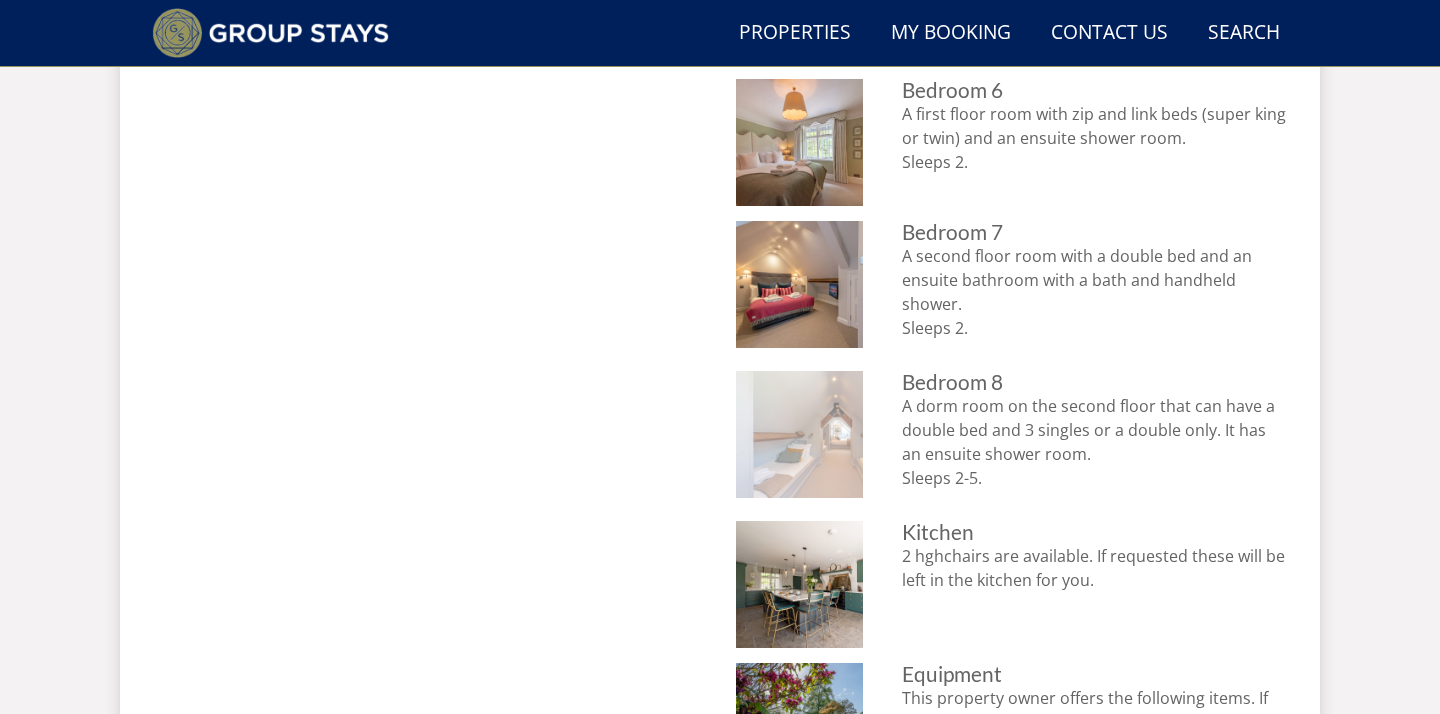 click at bounding box center [799, 434] 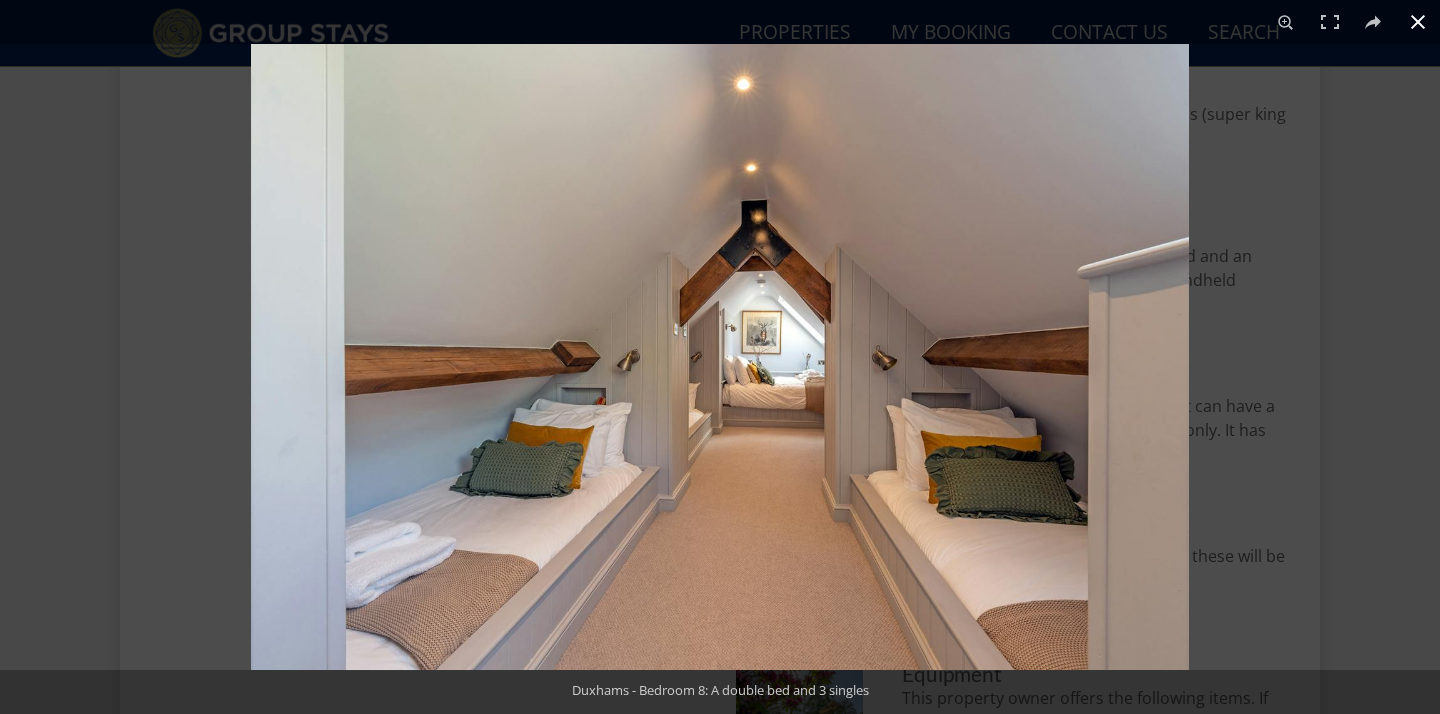 click at bounding box center [971, 401] 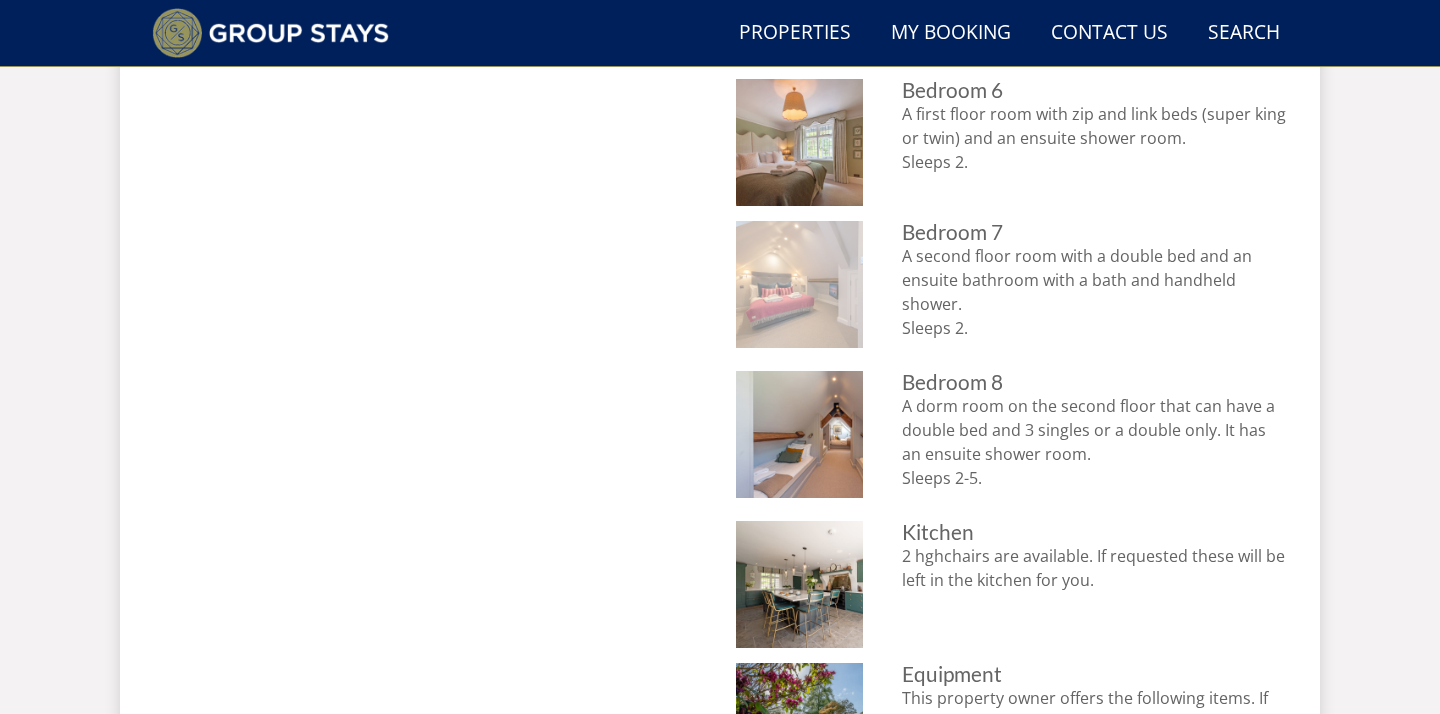 click at bounding box center (799, 284) 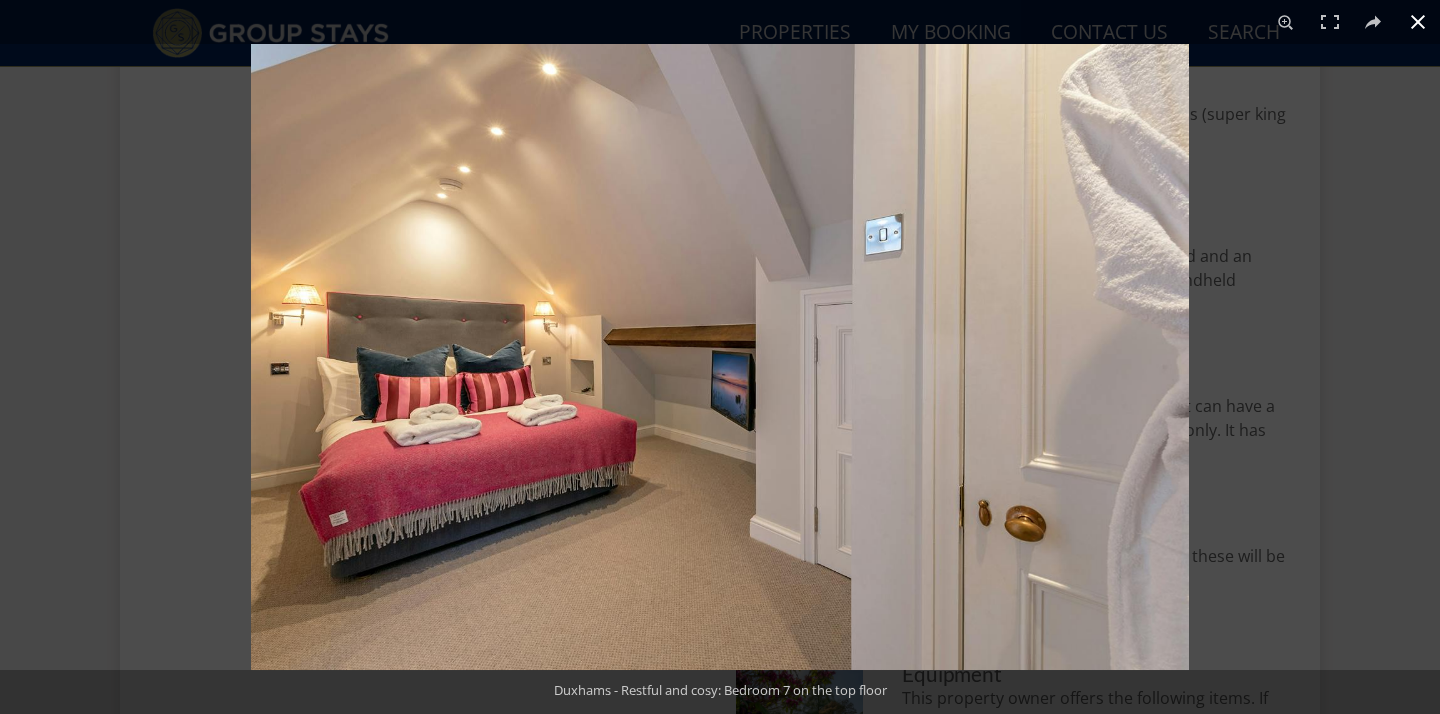 click at bounding box center [971, 401] 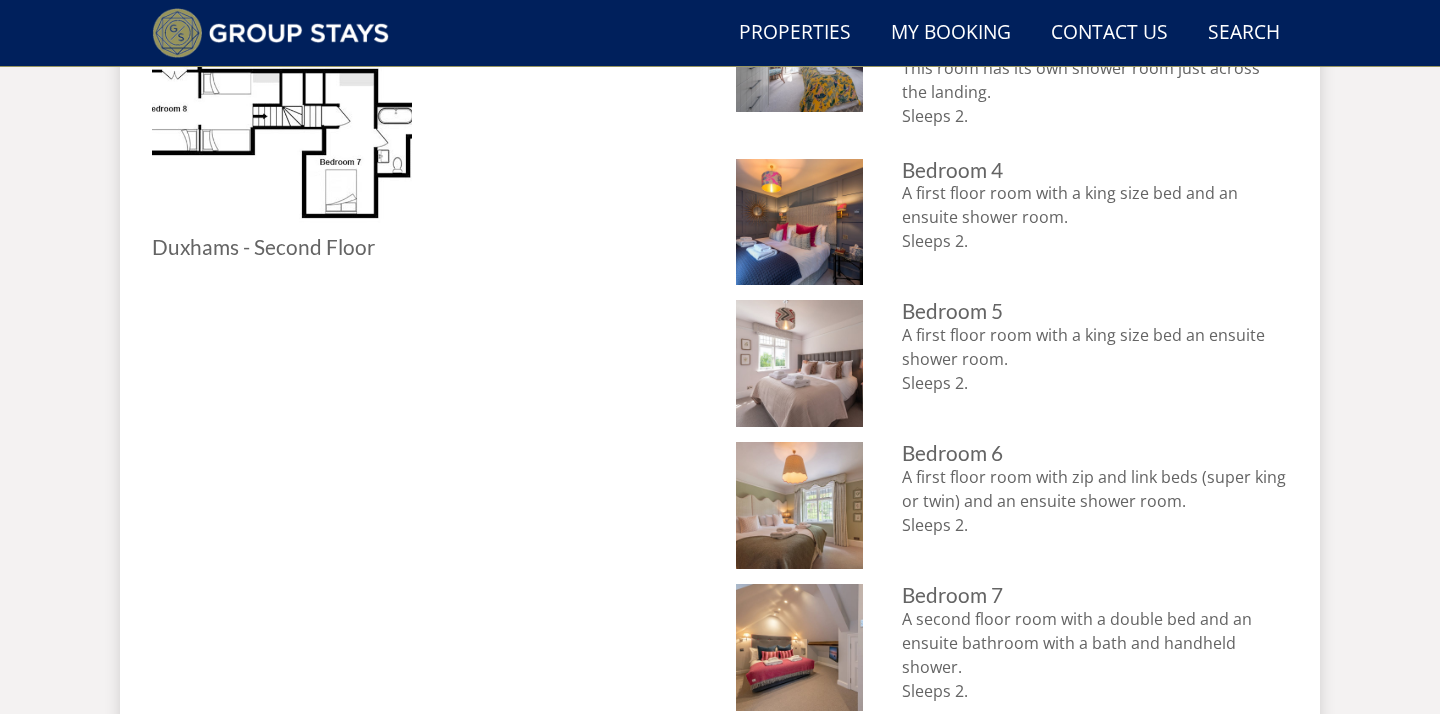 scroll, scrollTop: 1346, scrollLeft: 0, axis: vertical 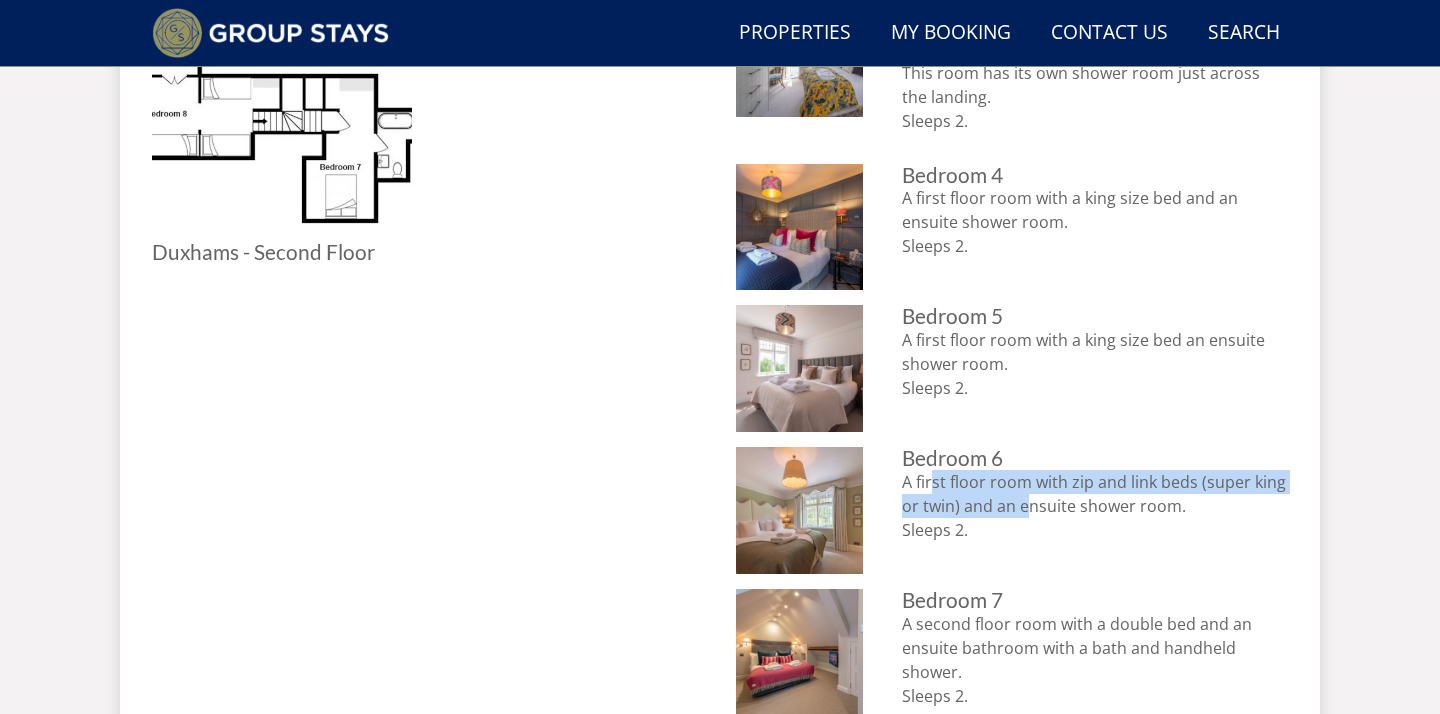 drag, startPoint x: 934, startPoint y: 485, endPoint x: 1028, endPoint y: 512, distance: 97.80082 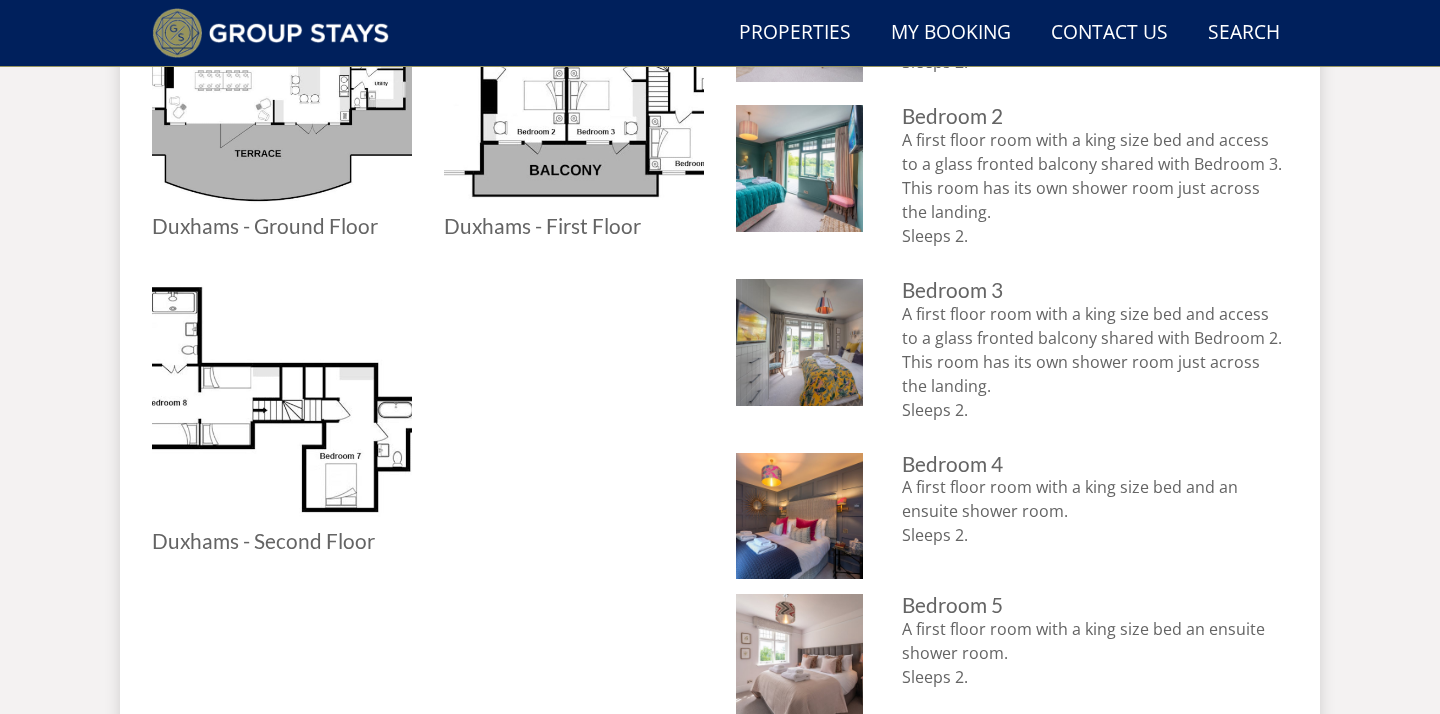 scroll, scrollTop: 1016, scrollLeft: 0, axis: vertical 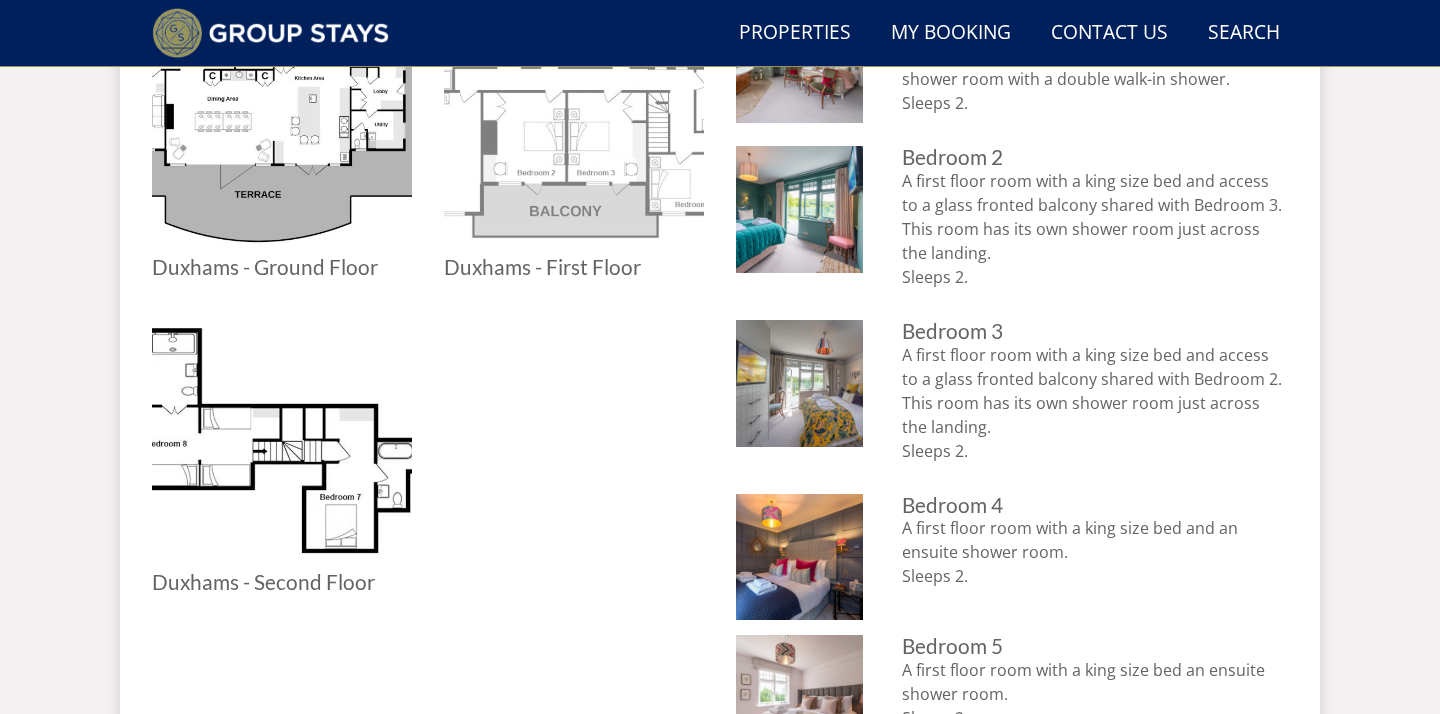 click at bounding box center (574, 126) 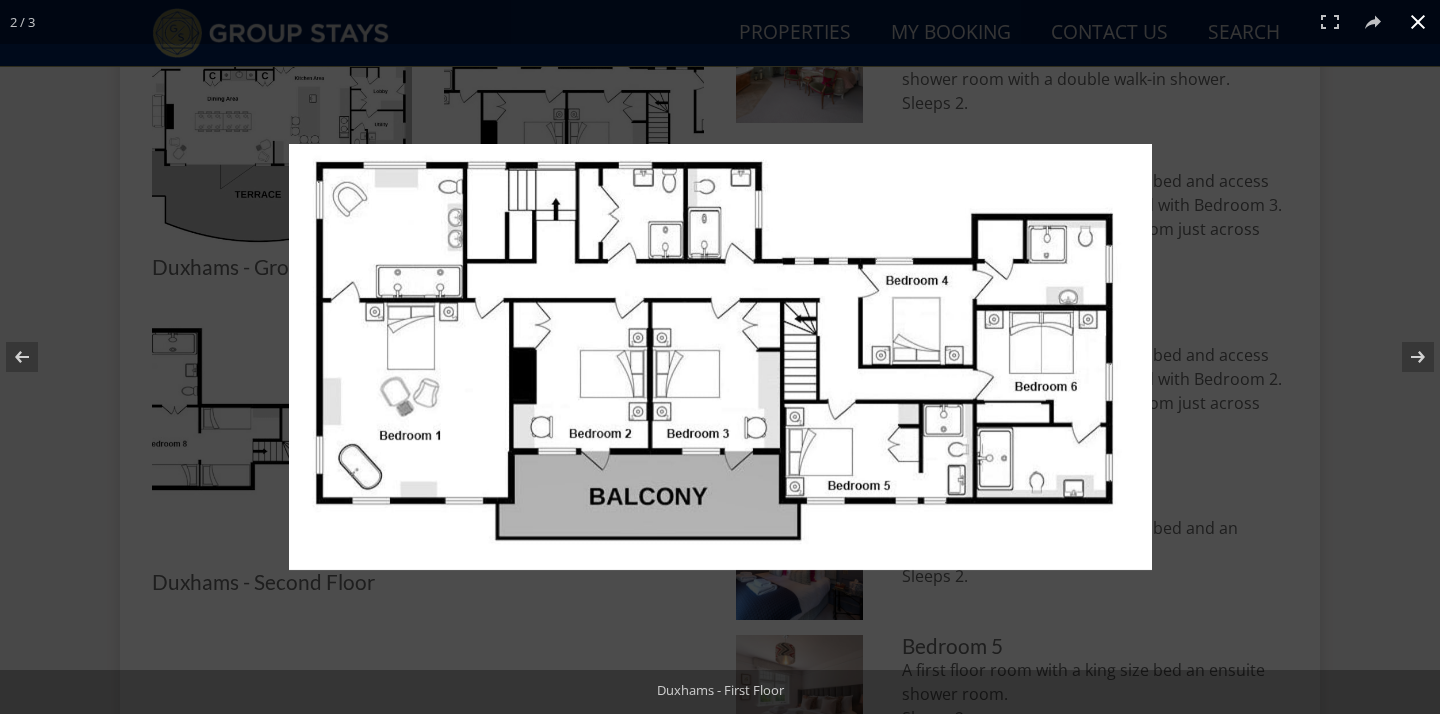 click at bounding box center (720, 357) 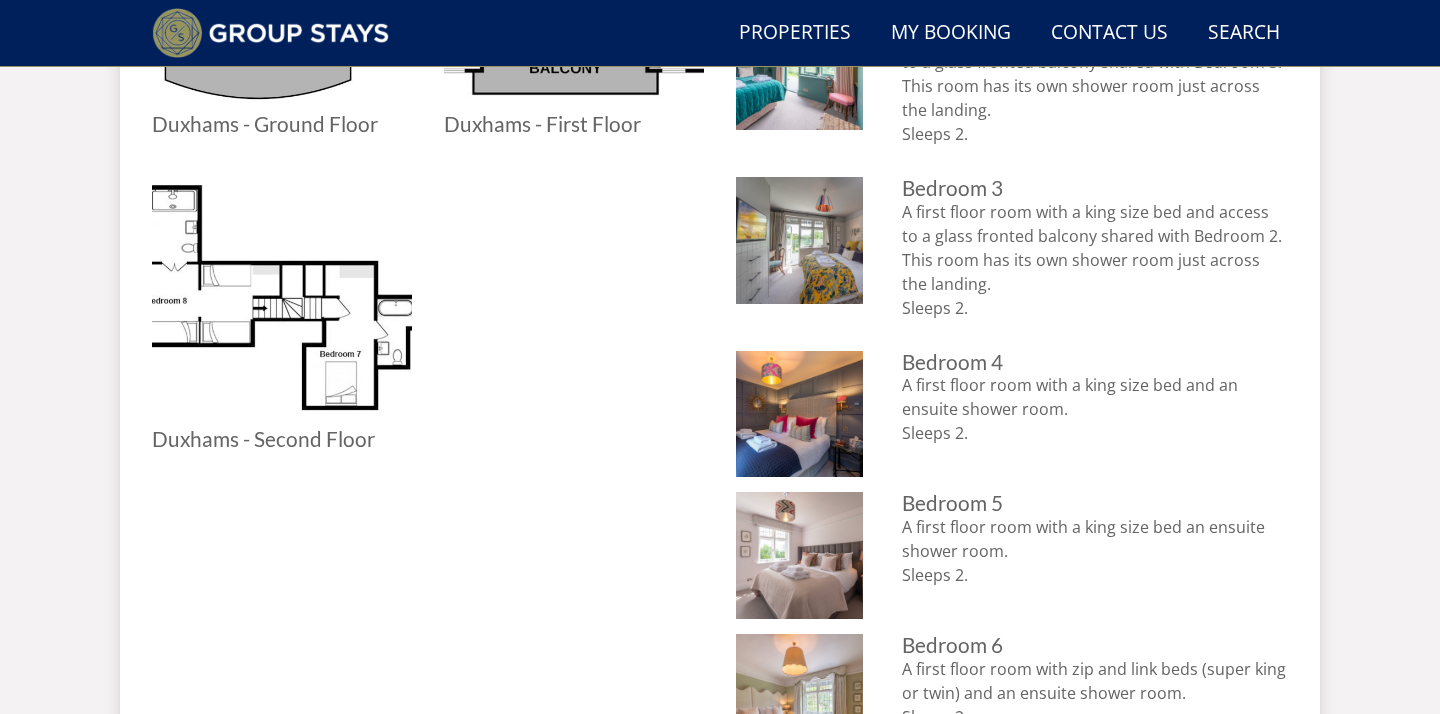 scroll, scrollTop: 1157, scrollLeft: 0, axis: vertical 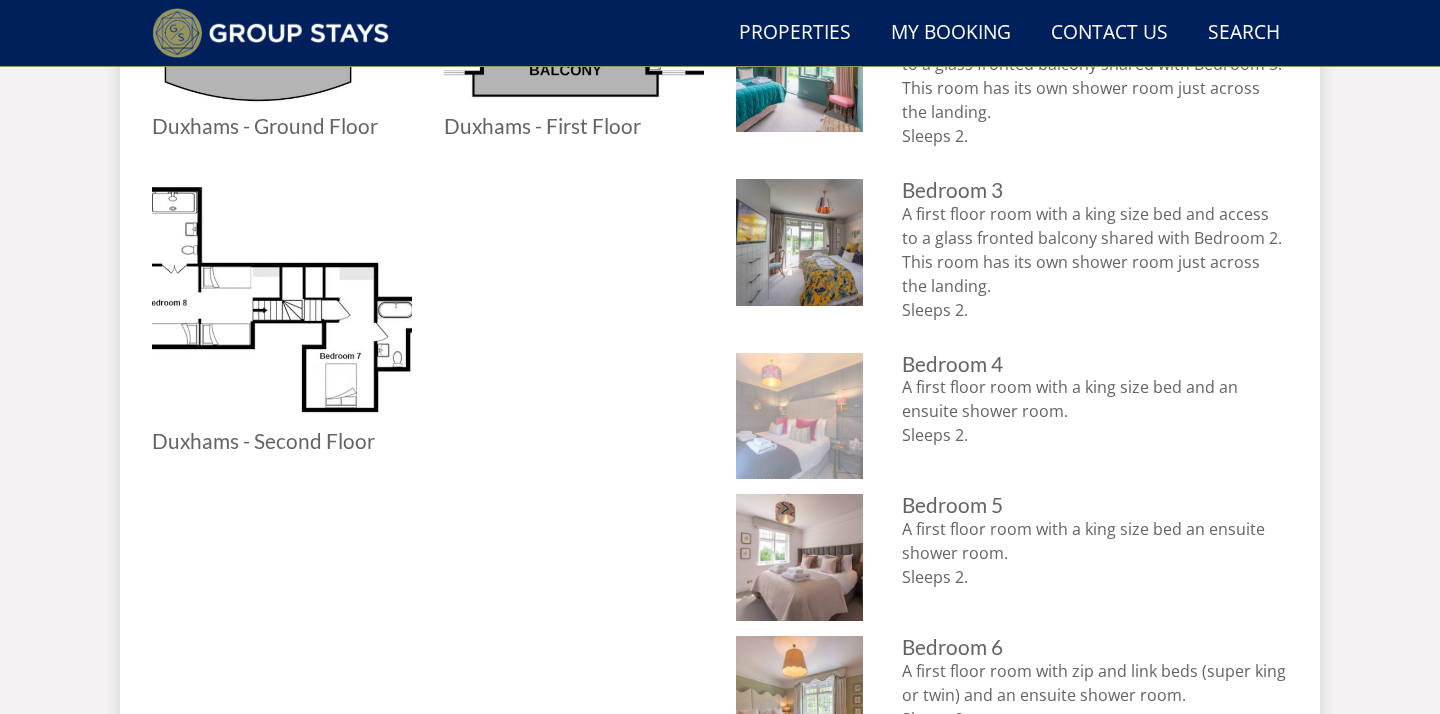 click at bounding box center (799, 416) 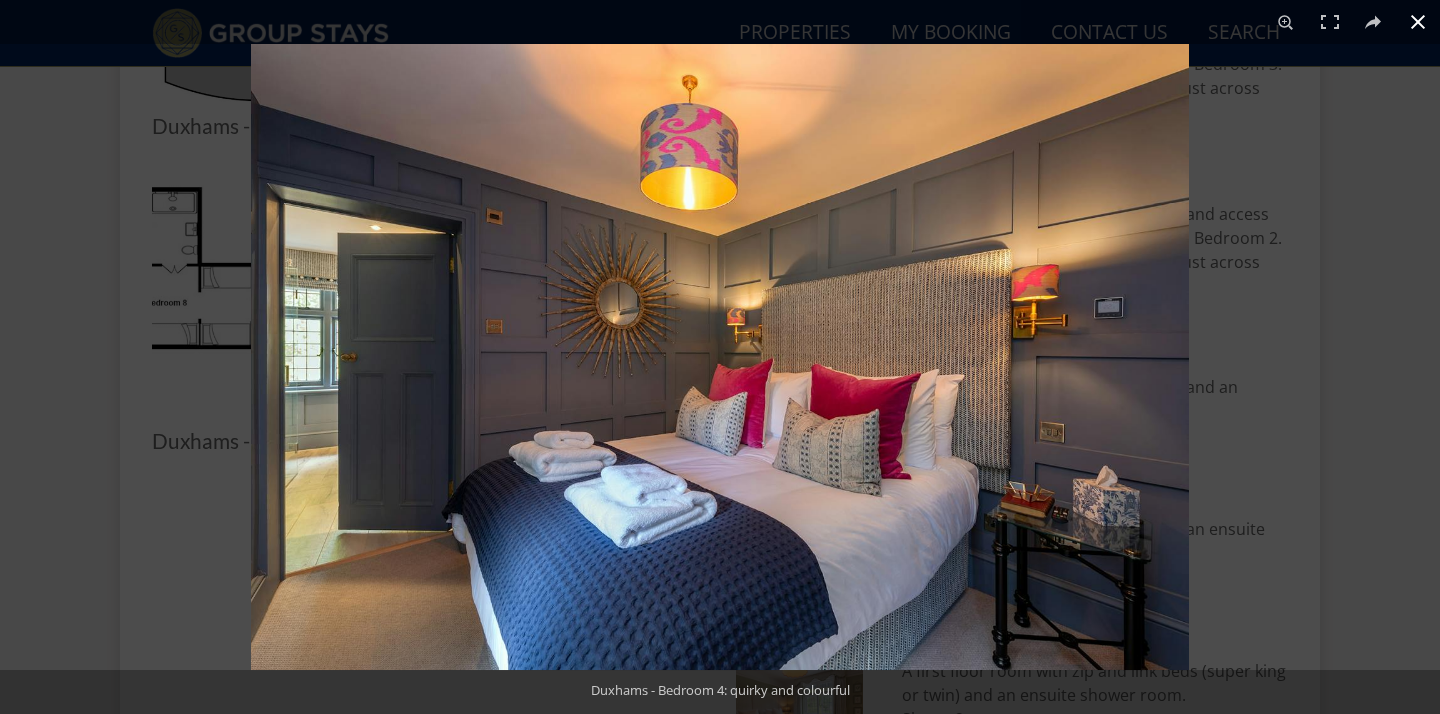 click at bounding box center (971, 401) 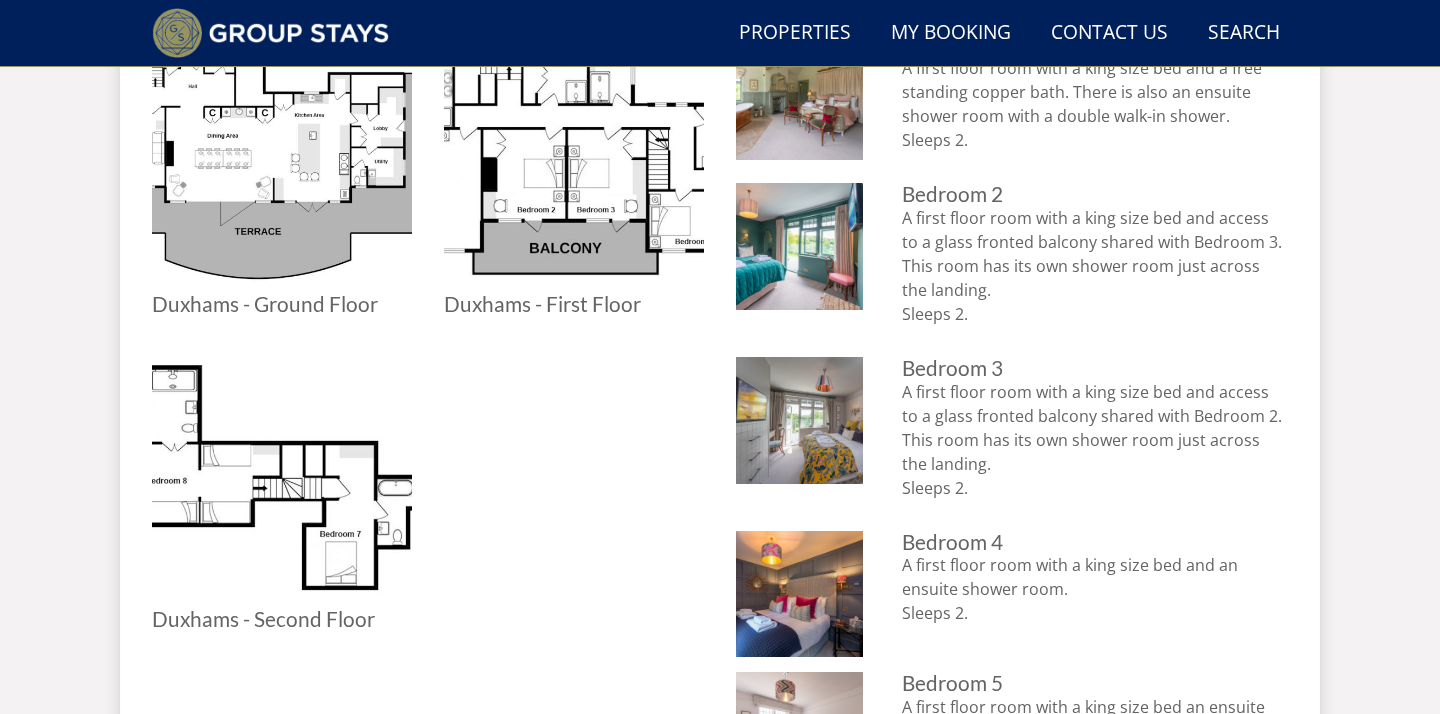 scroll, scrollTop: 949, scrollLeft: 0, axis: vertical 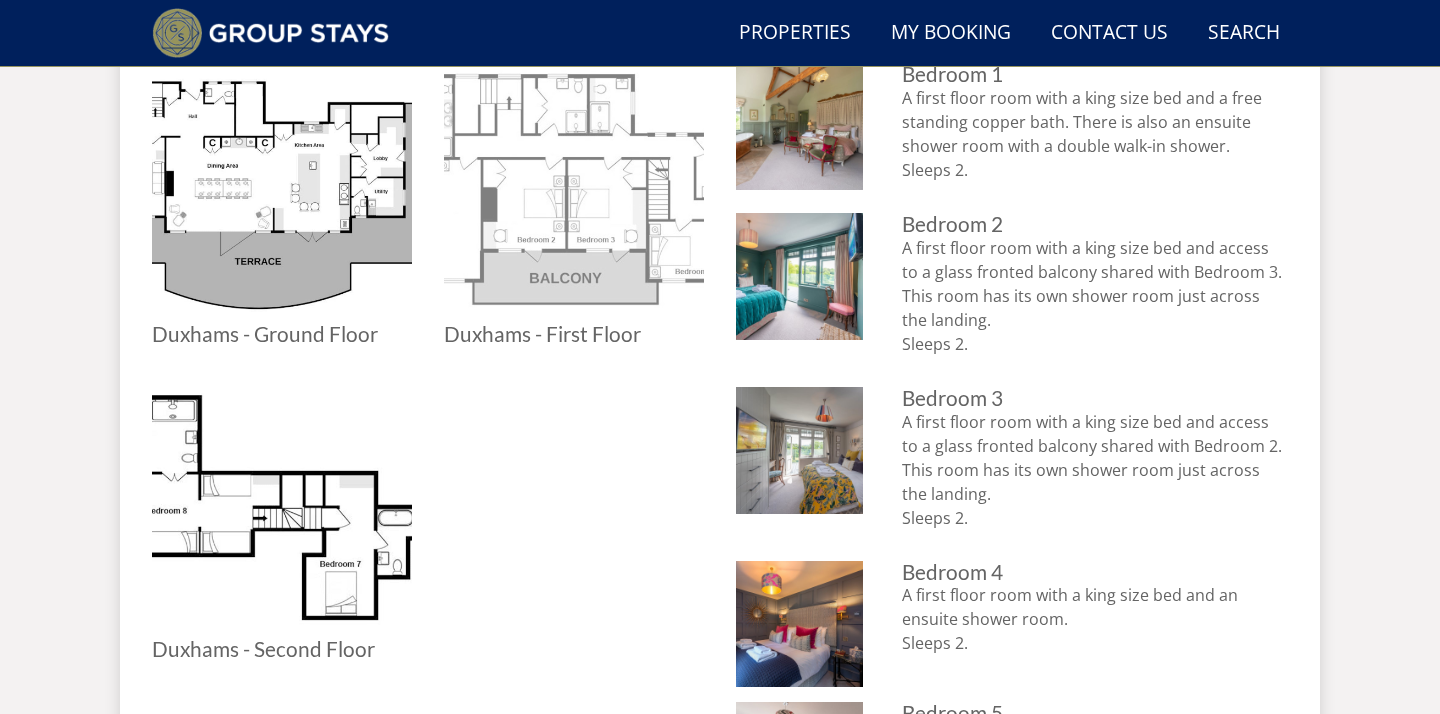 click at bounding box center [574, 193] 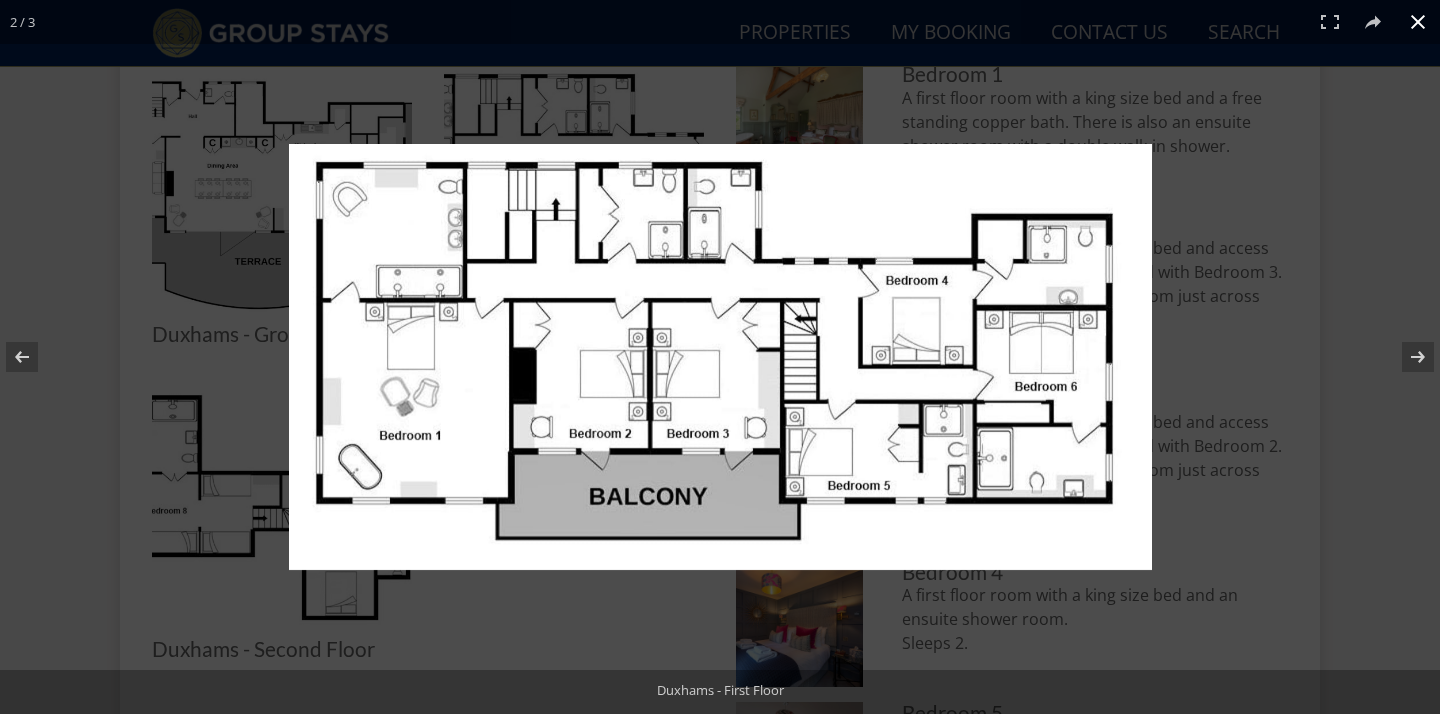 click at bounding box center (779, 387) 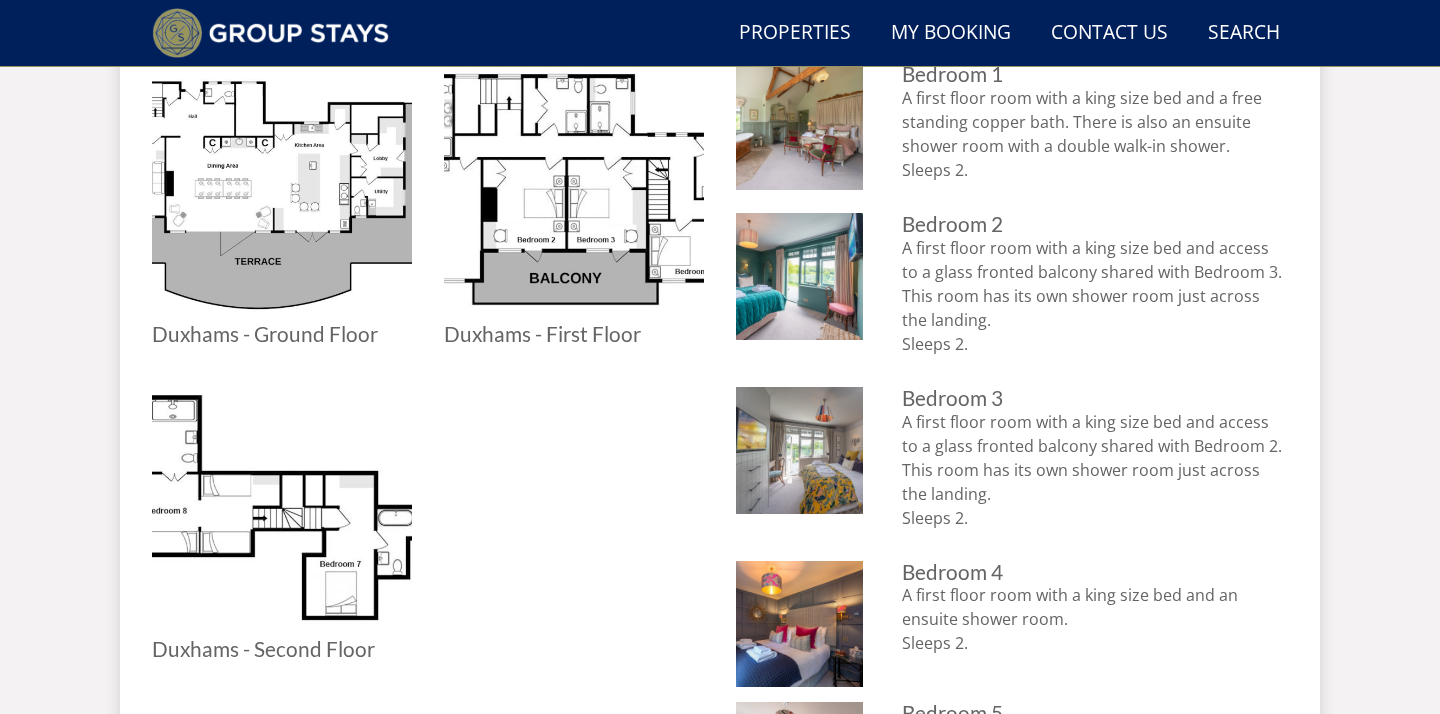 scroll, scrollTop: 1001, scrollLeft: 0, axis: vertical 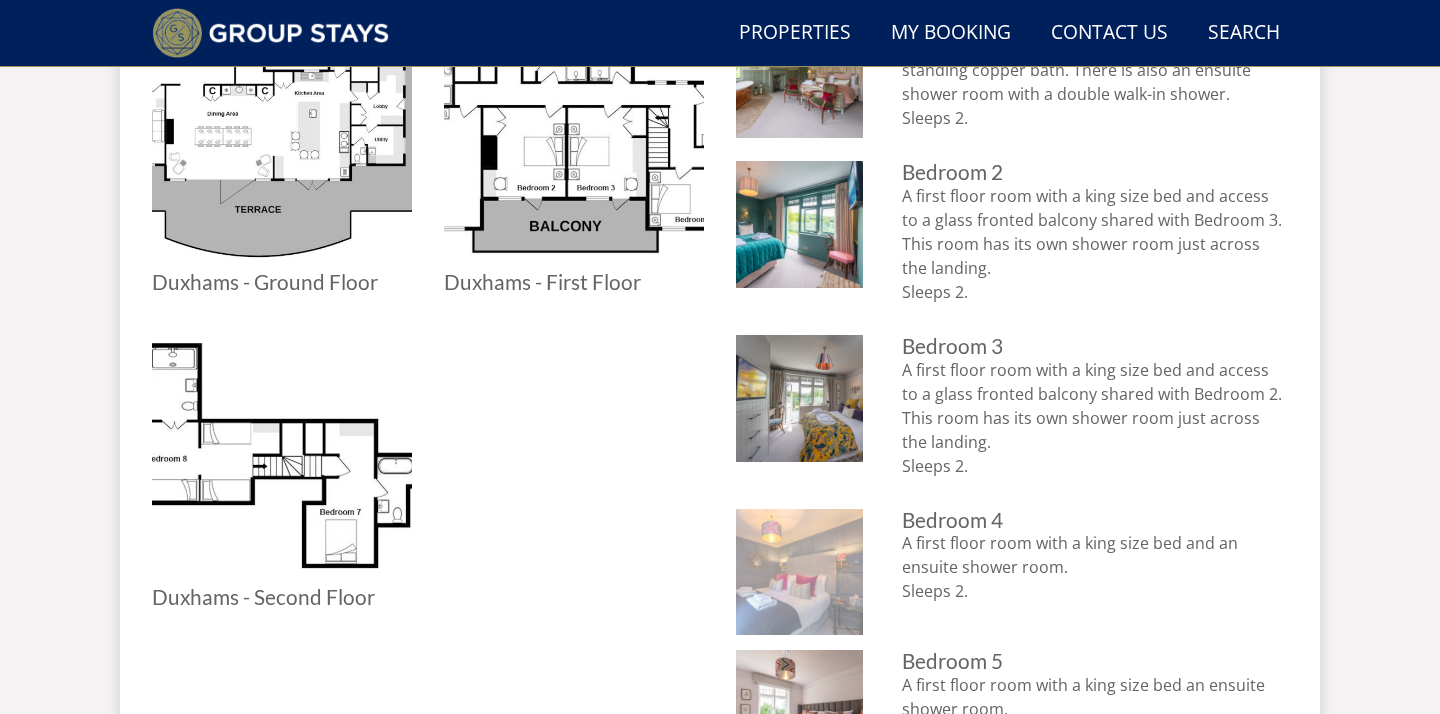 click at bounding box center [799, 572] 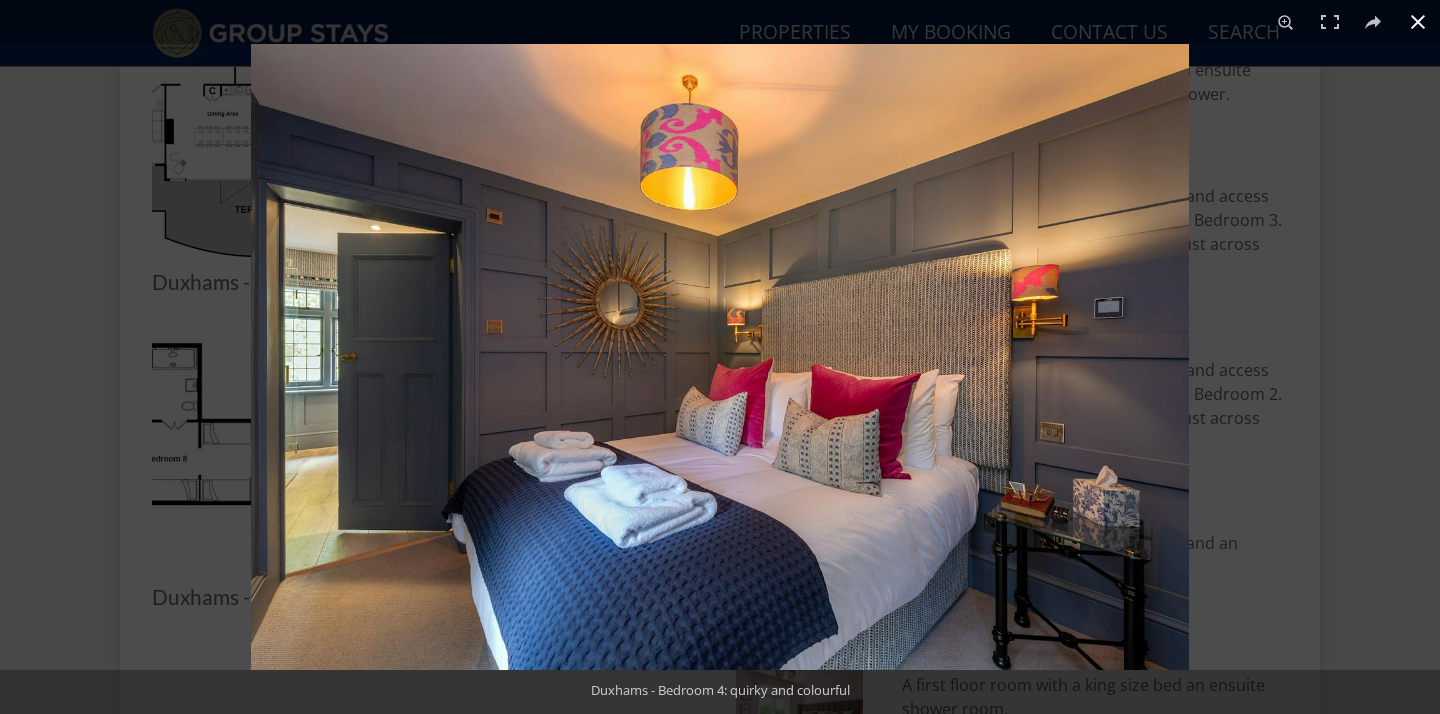 click at bounding box center [971, 401] 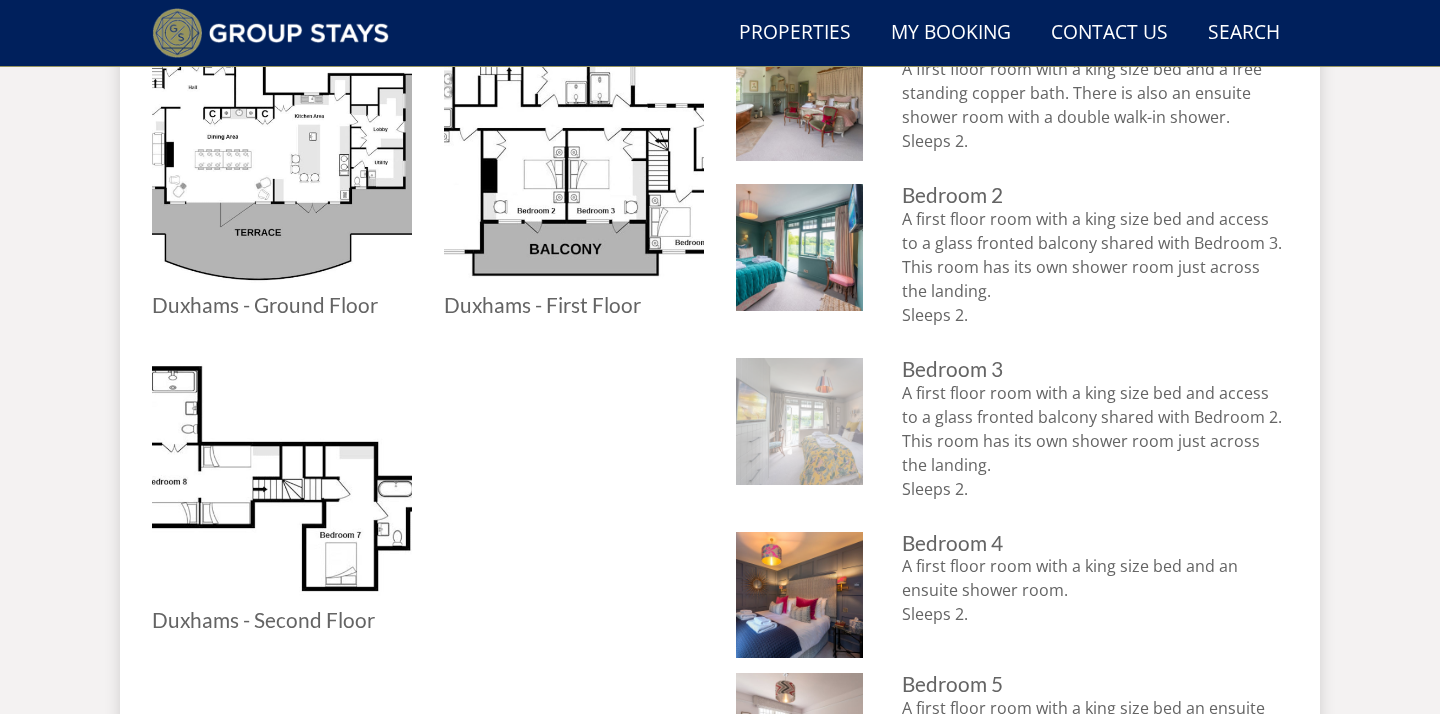 scroll, scrollTop: 948, scrollLeft: 0, axis: vertical 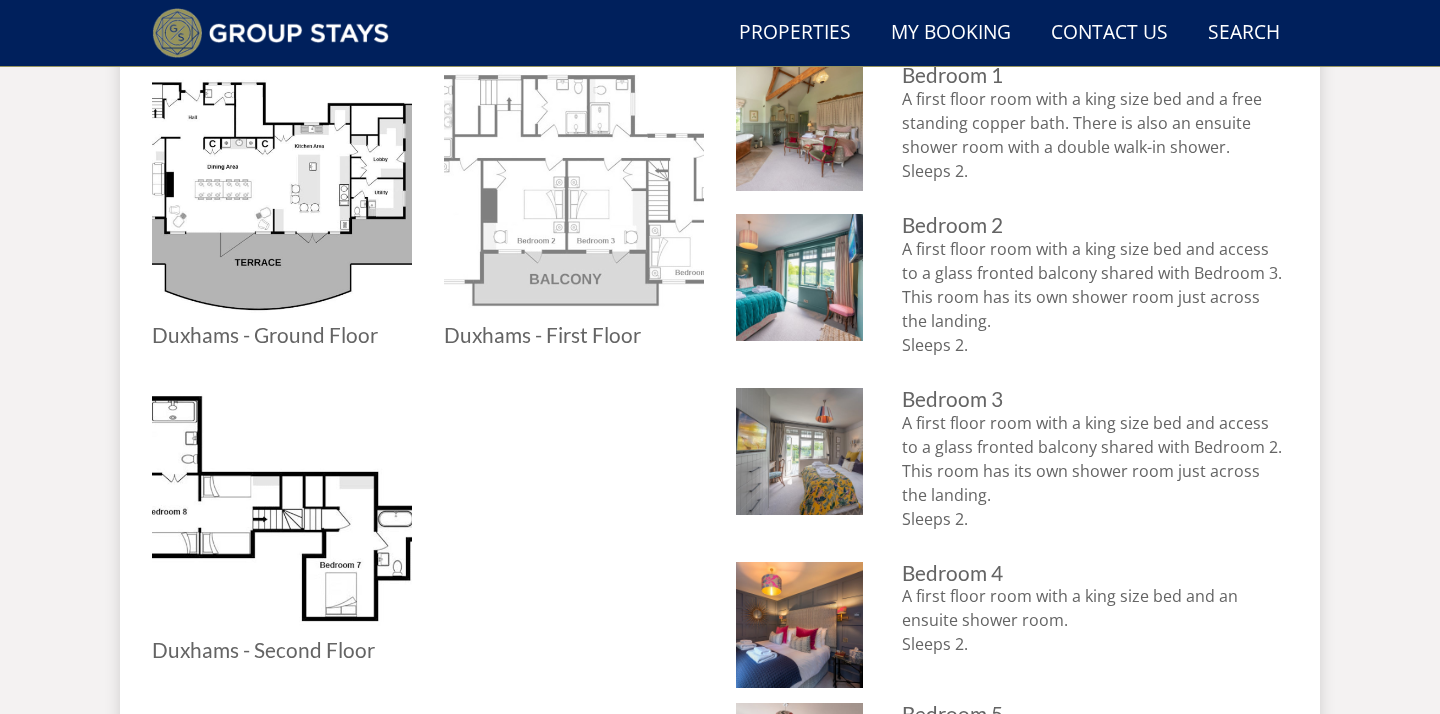 click at bounding box center [574, 194] 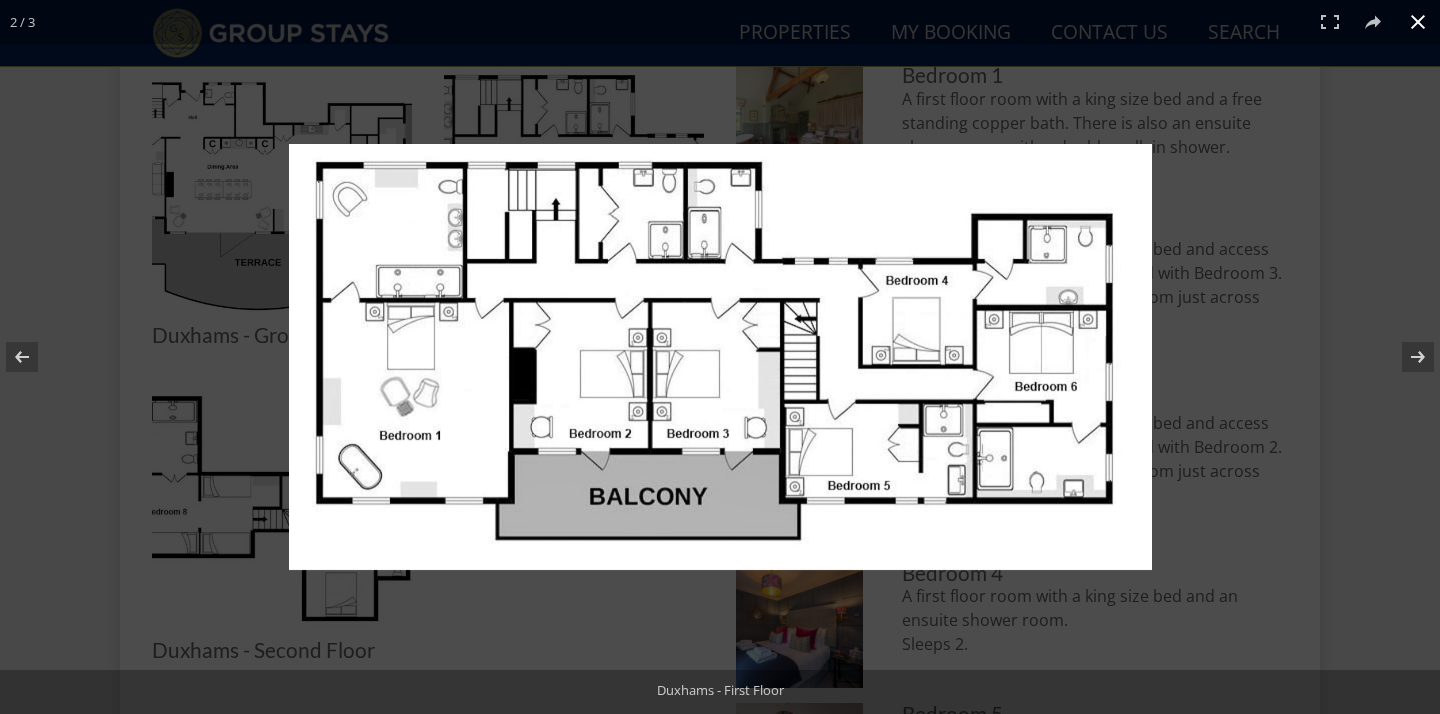 click at bounding box center (720, 357) 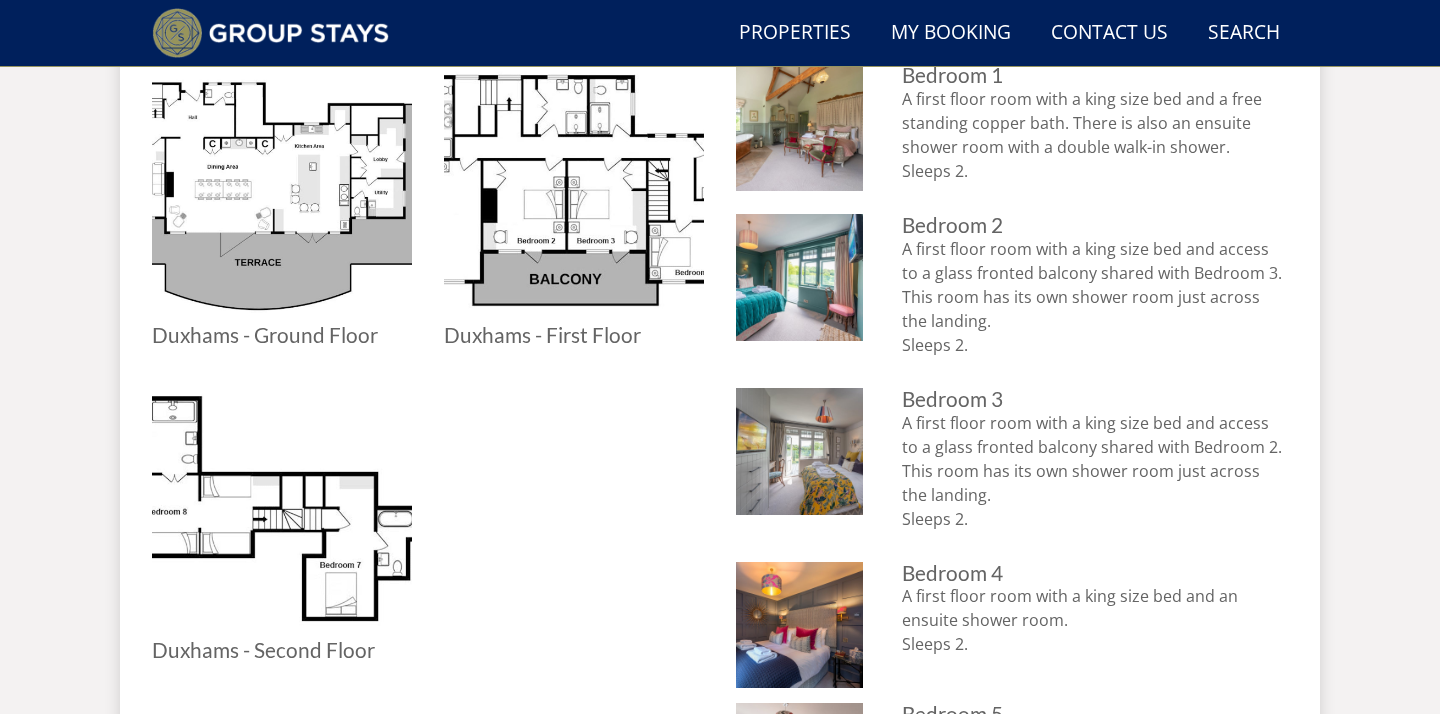 scroll, scrollTop: 916, scrollLeft: 0, axis: vertical 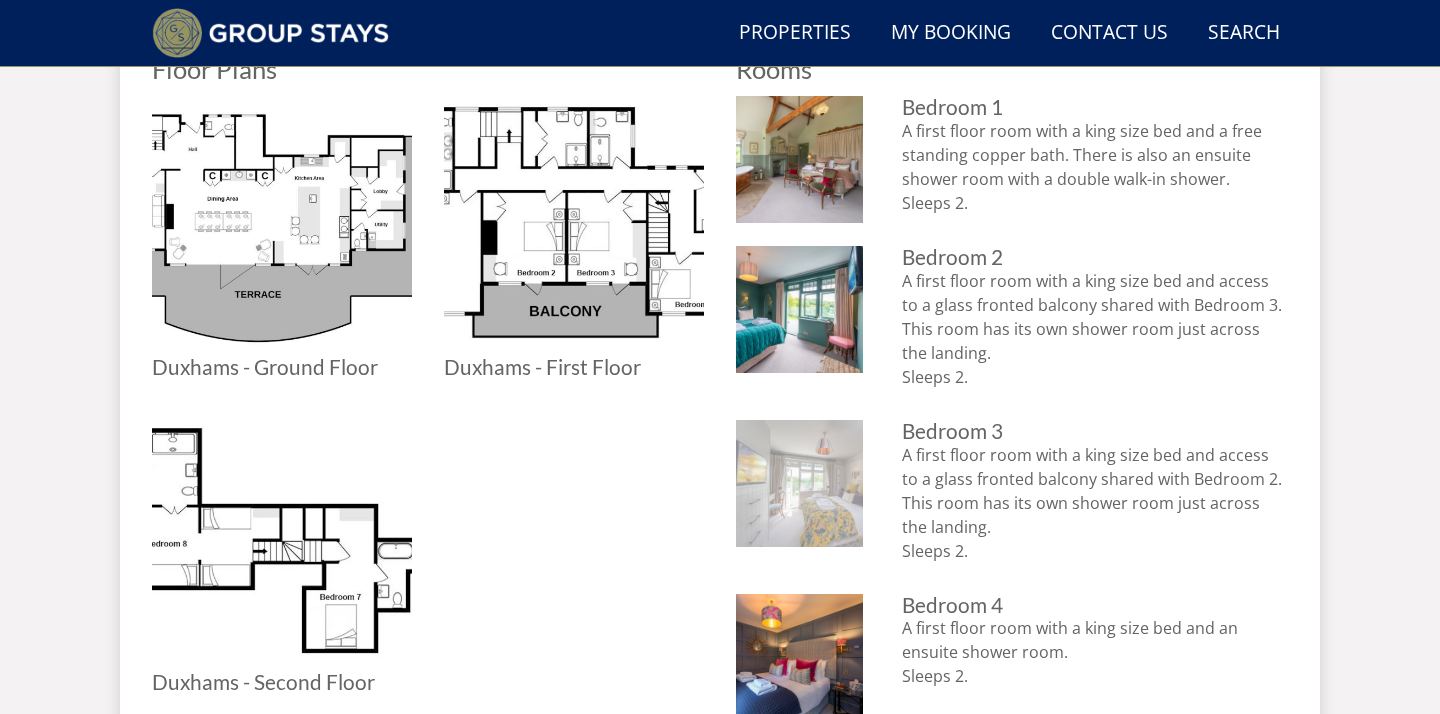 click at bounding box center [799, 483] 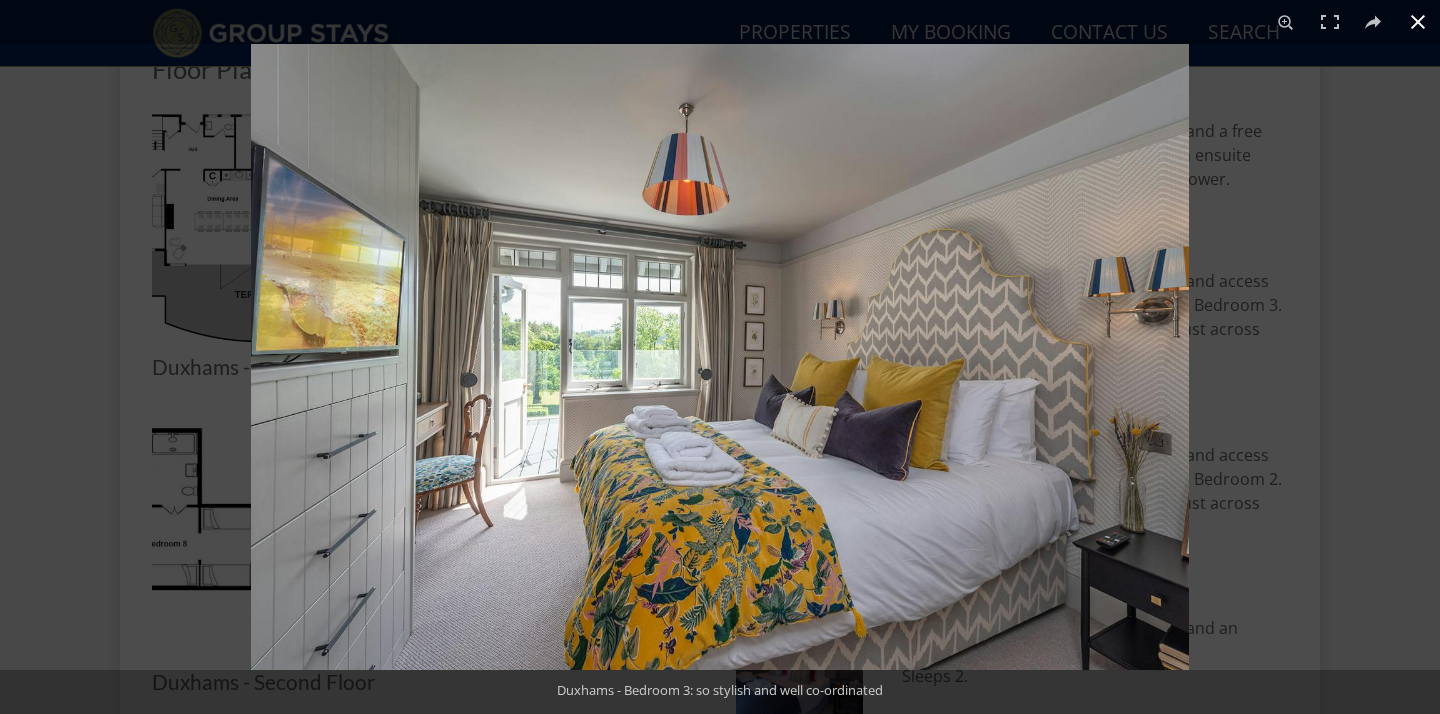 click at bounding box center (971, 401) 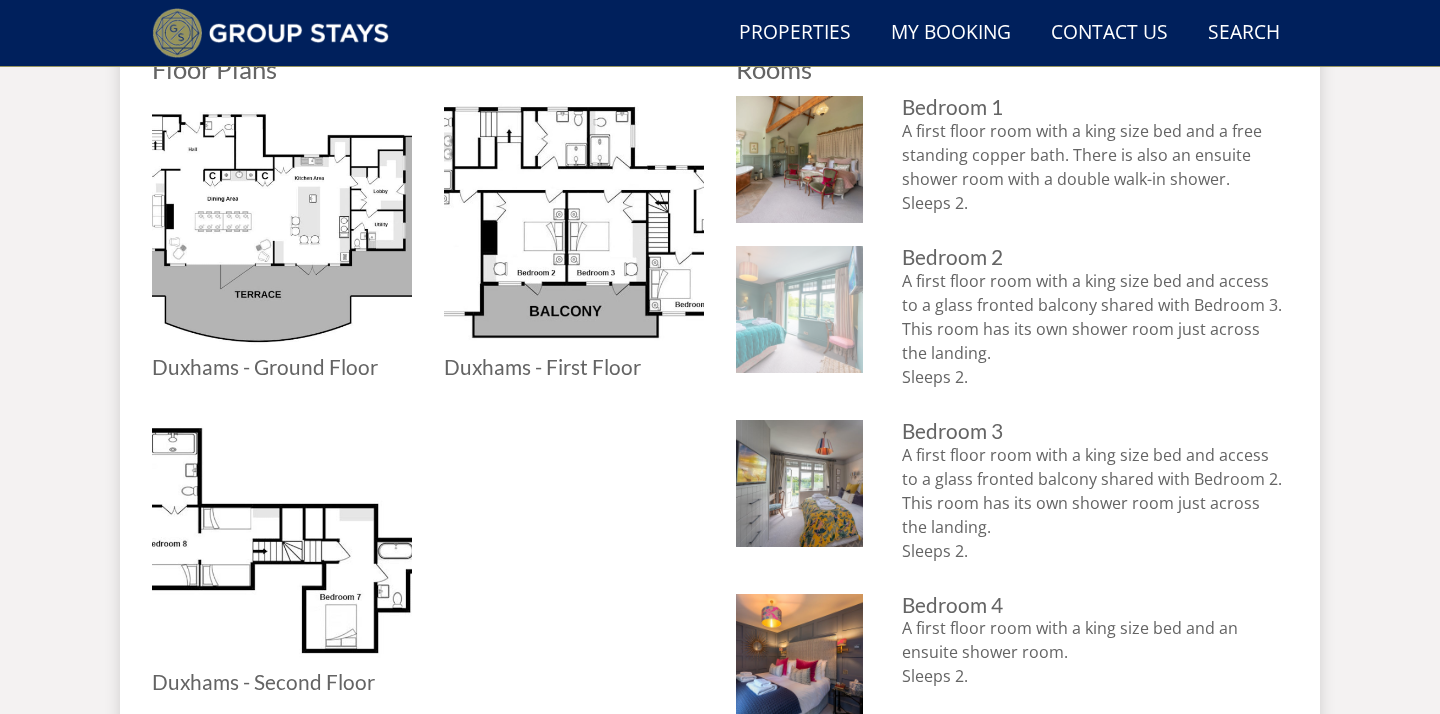 click at bounding box center (799, 309) 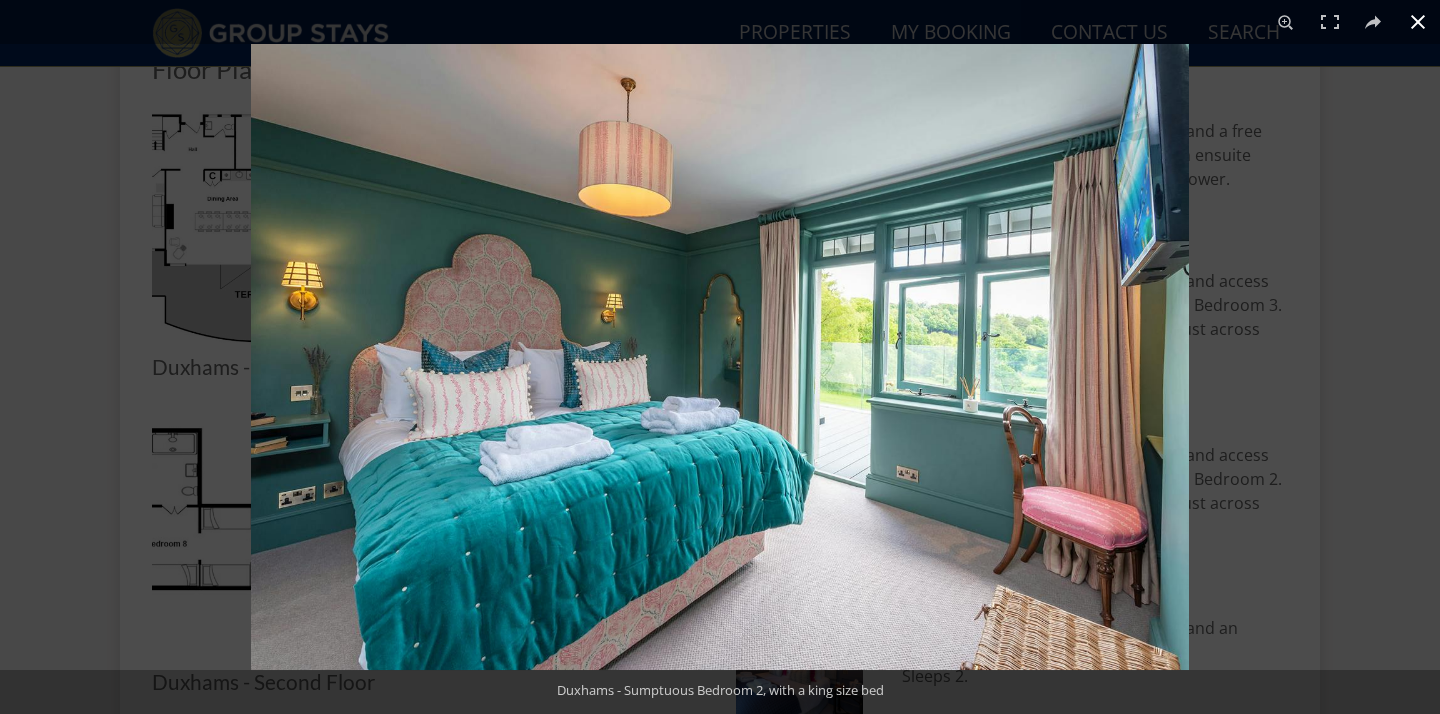 click at bounding box center [971, 401] 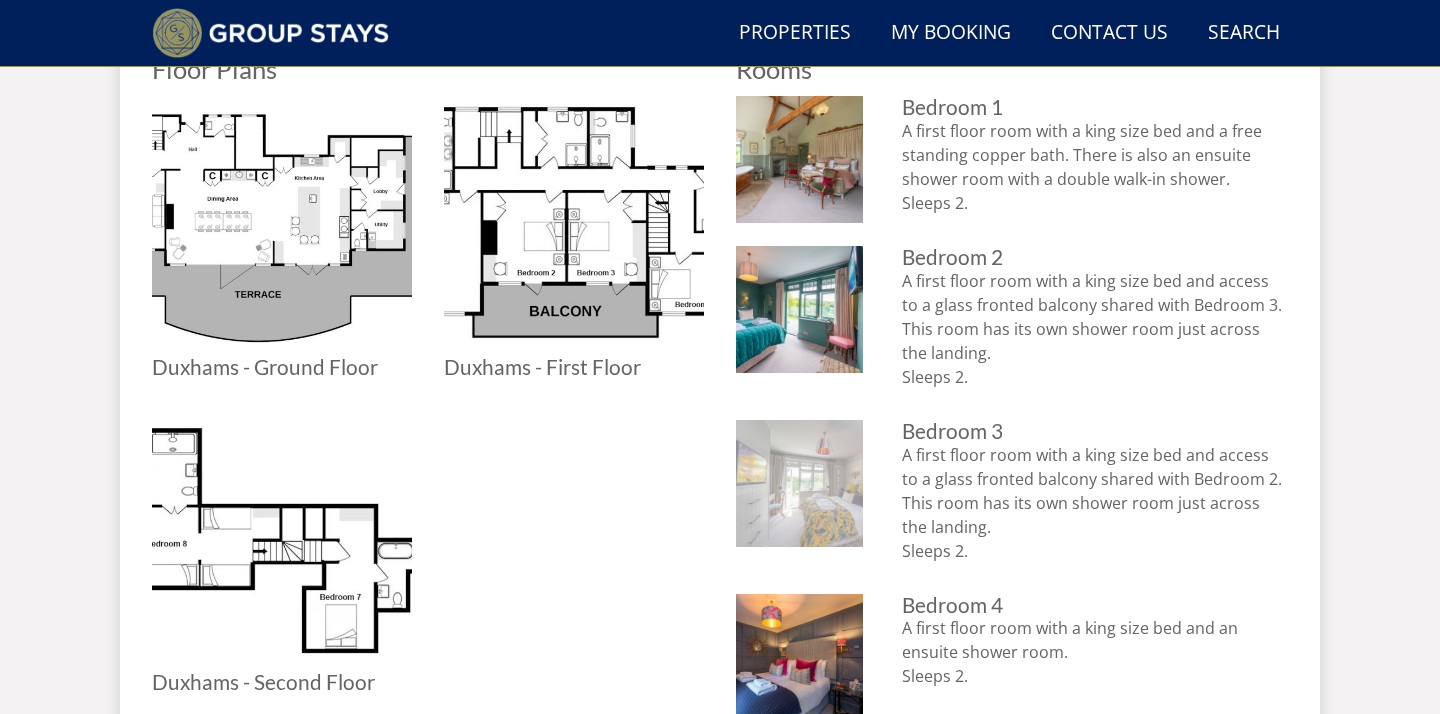 click at bounding box center [799, 483] 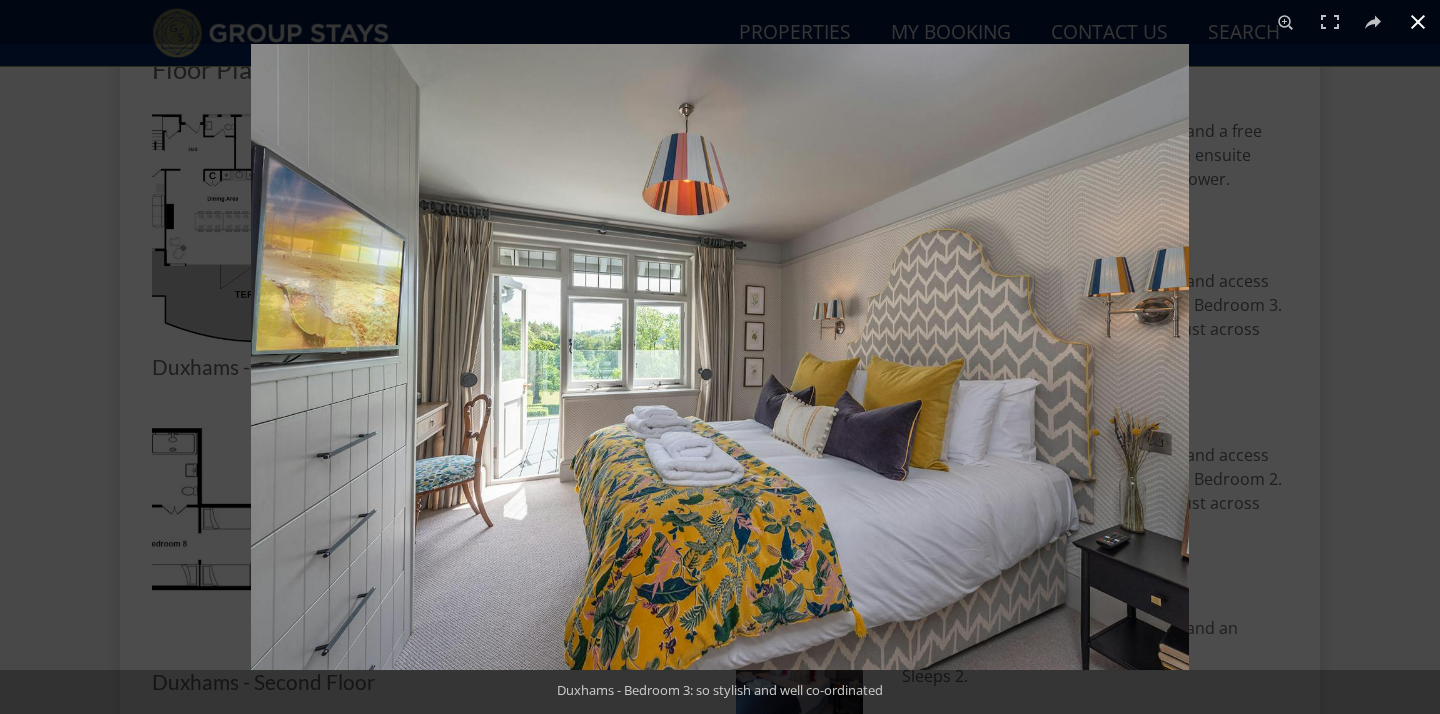 click at bounding box center (971, 401) 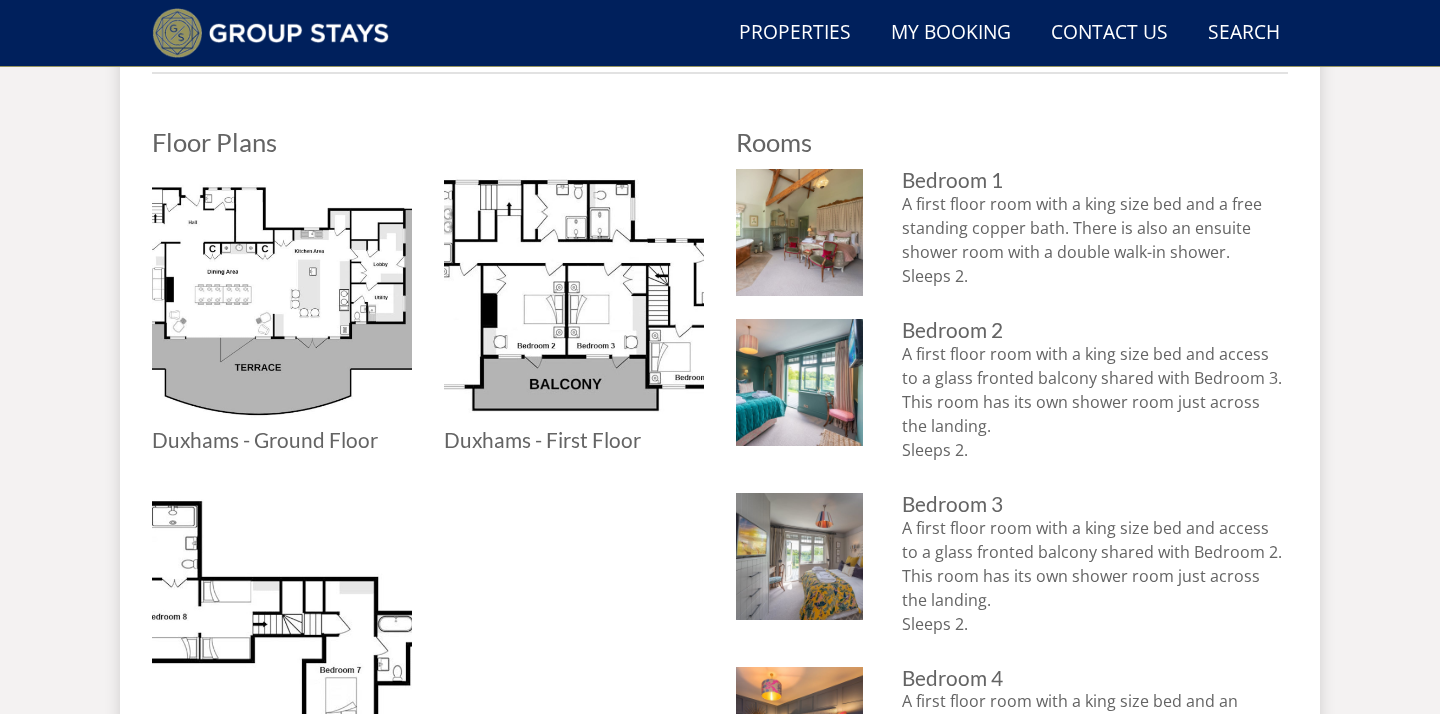 scroll, scrollTop: 842, scrollLeft: 0, axis: vertical 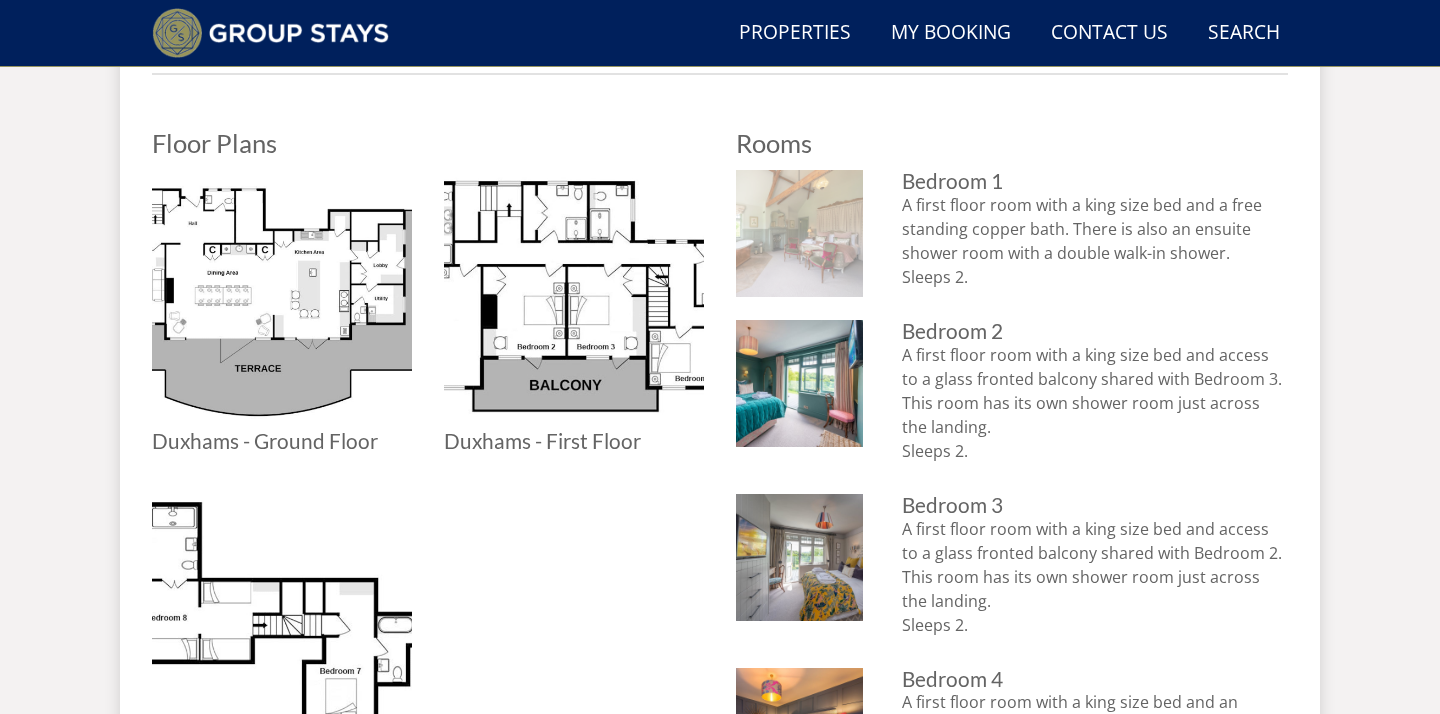 click at bounding box center (799, 233) 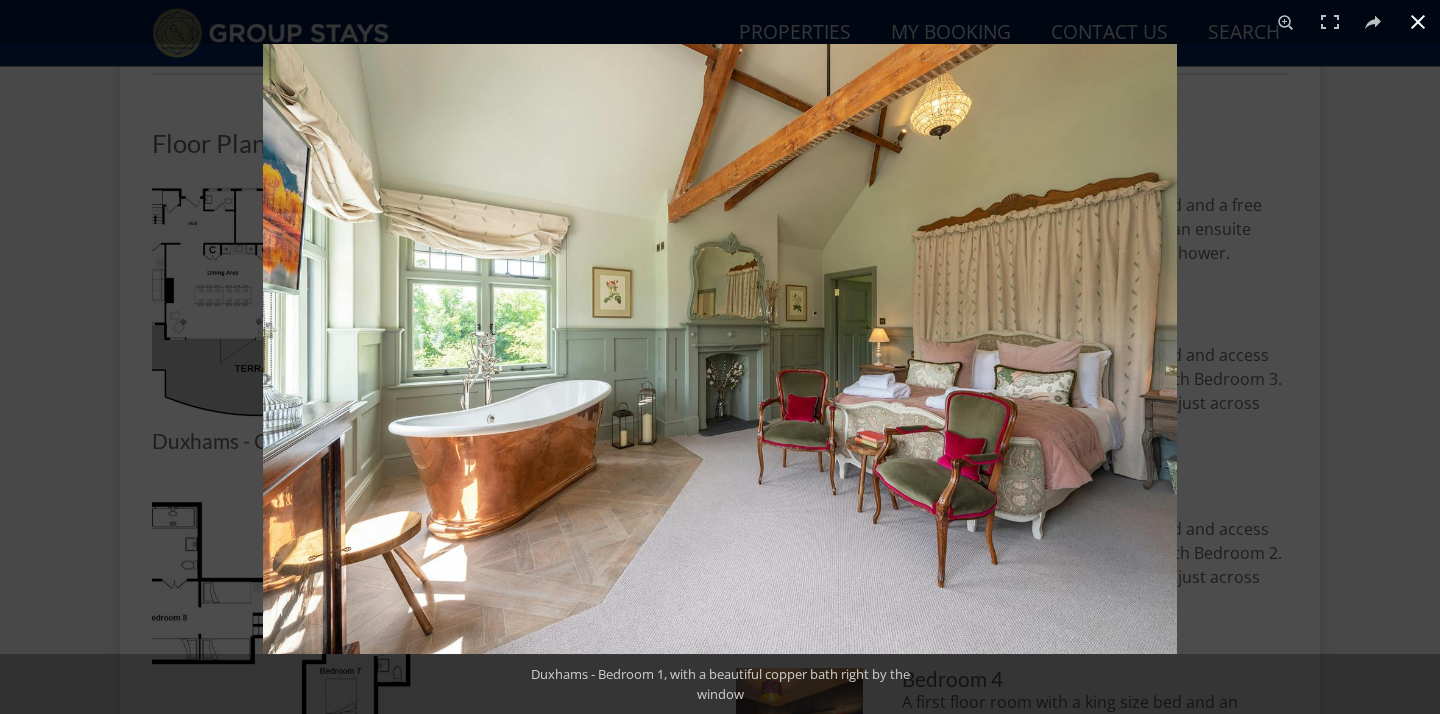 click at bounding box center [983, 401] 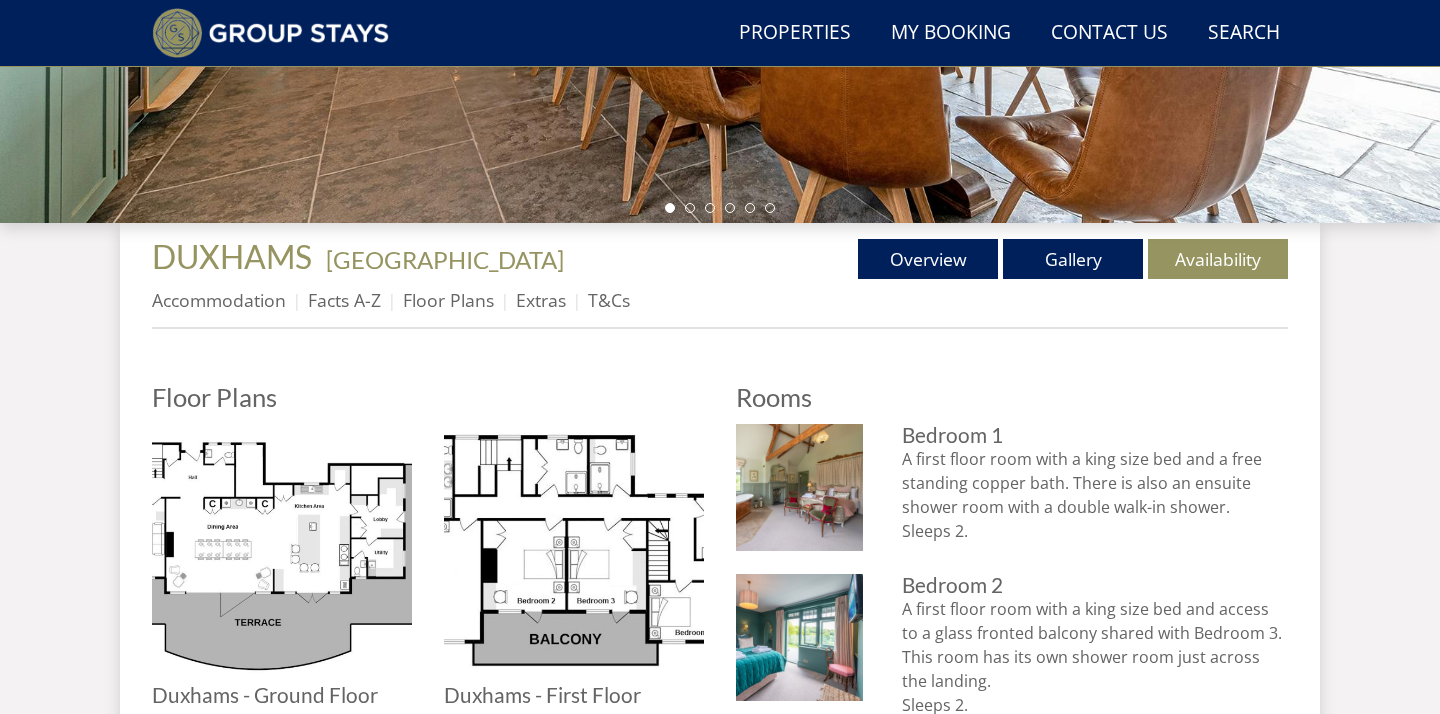 scroll, scrollTop: 576, scrollLeft: 0, axis: vertical 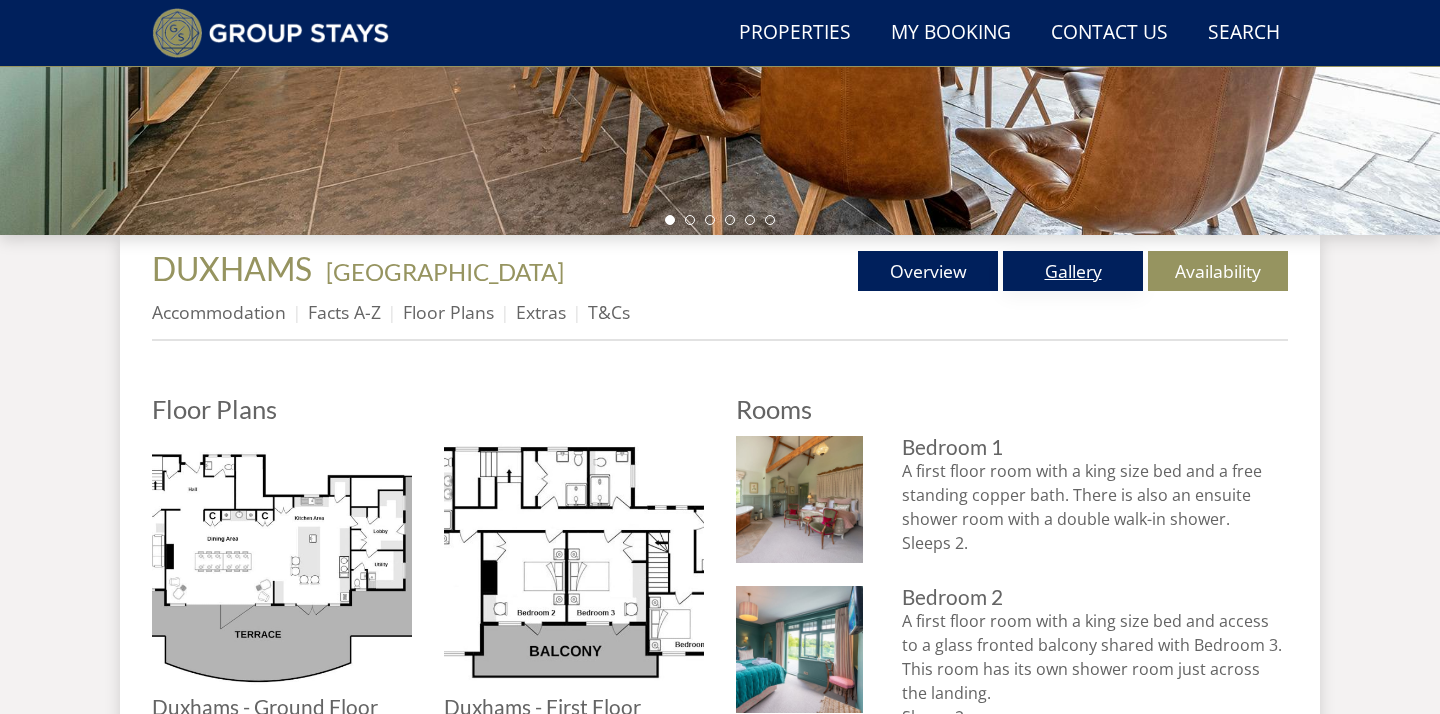 click on "Gallery" at bounding box center [1073, 271] 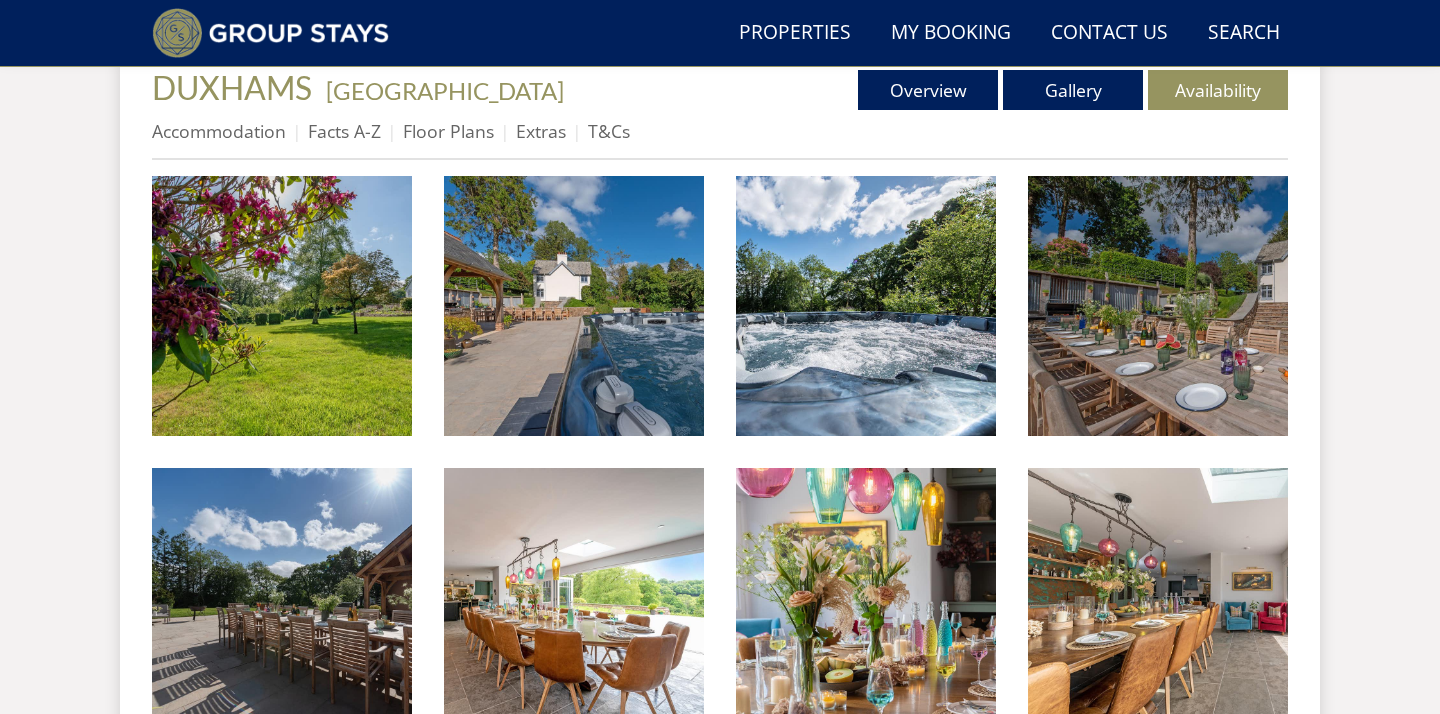 scroll, scrollTop: 775, scrollLeft: 0, axis: vertical 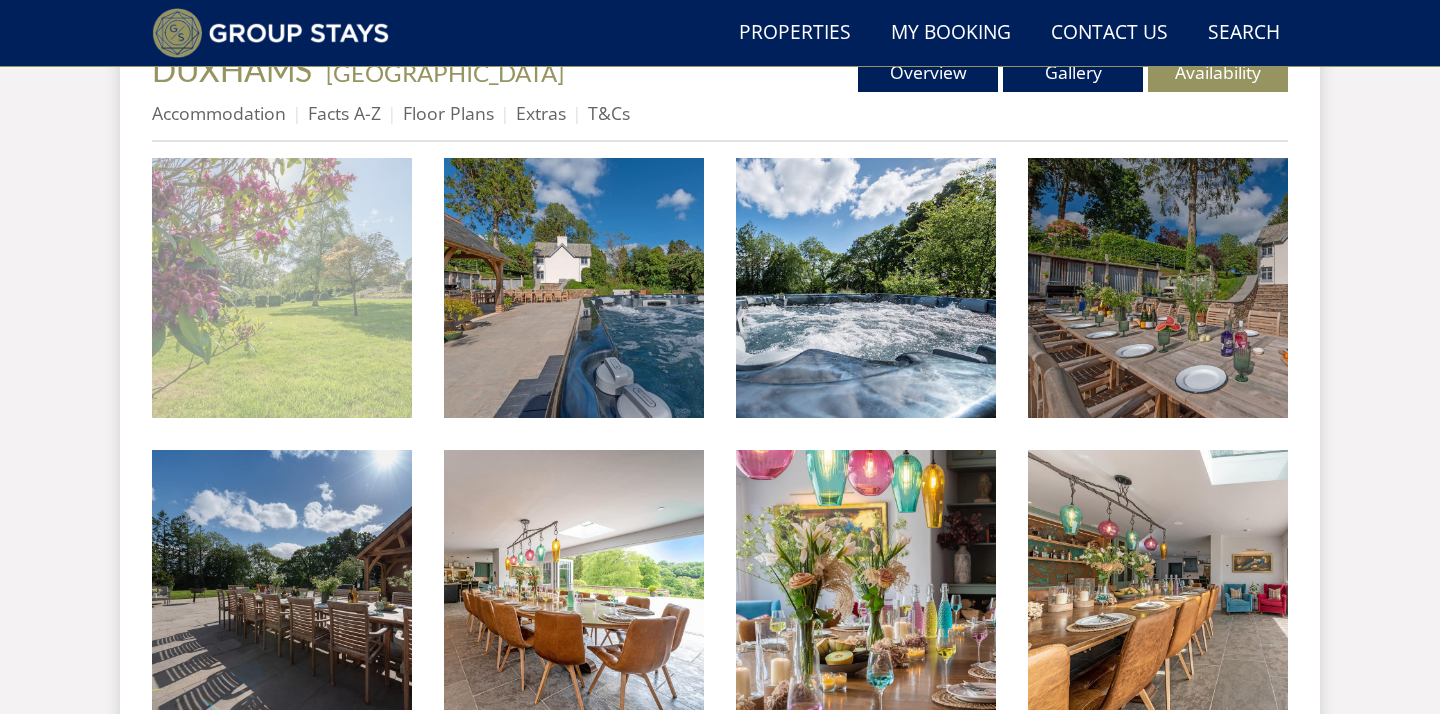 click at bounding box center (282, 288) 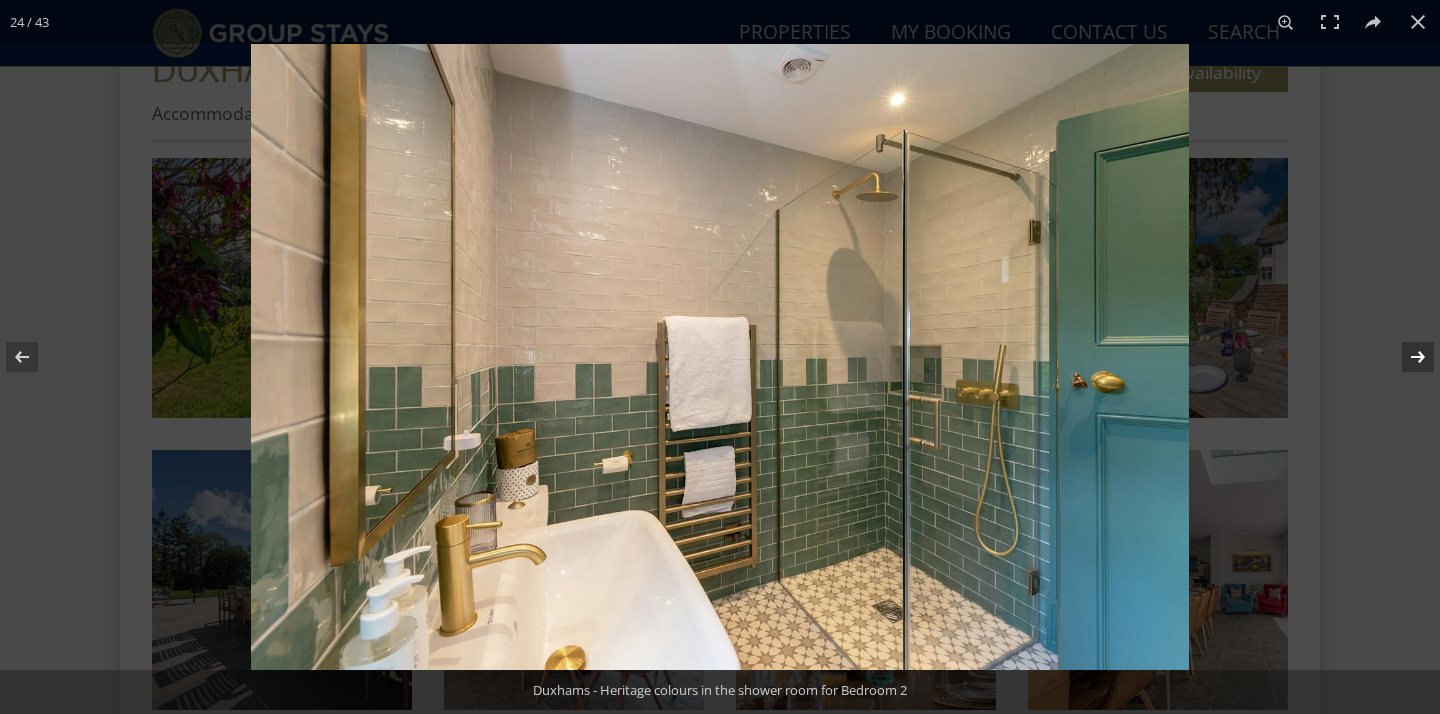 click at bounding box center (1405, 357) 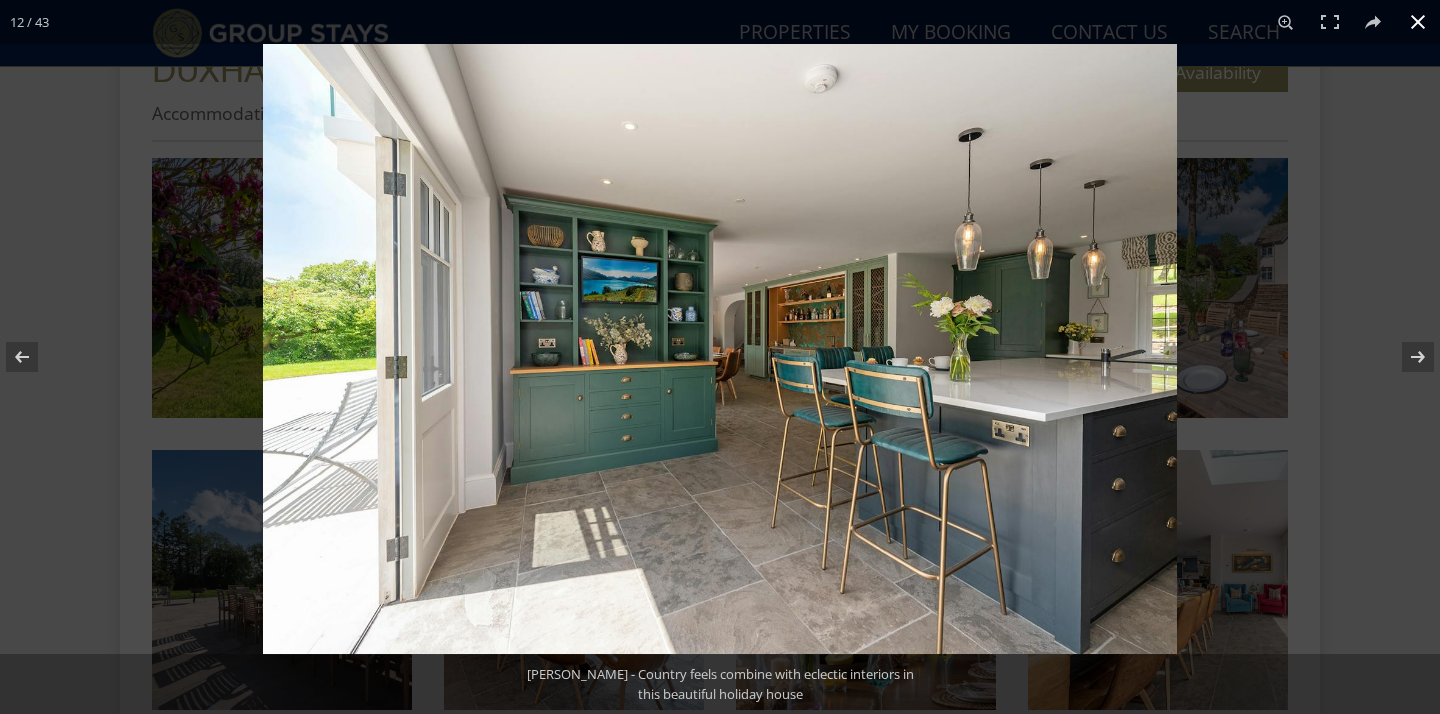 click at bounding box center (720, 357) 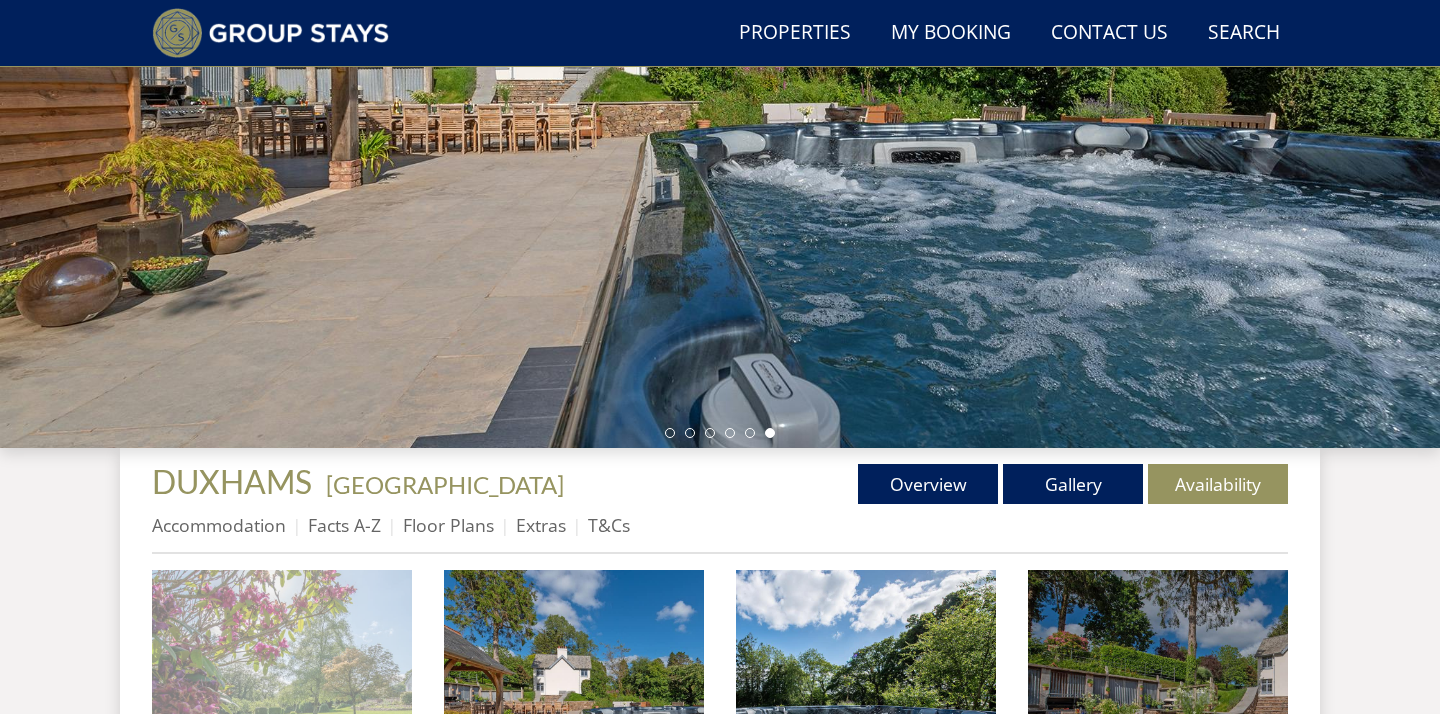 scroll, scrollTop: 404, scrollLeft: 0, axis: vertical 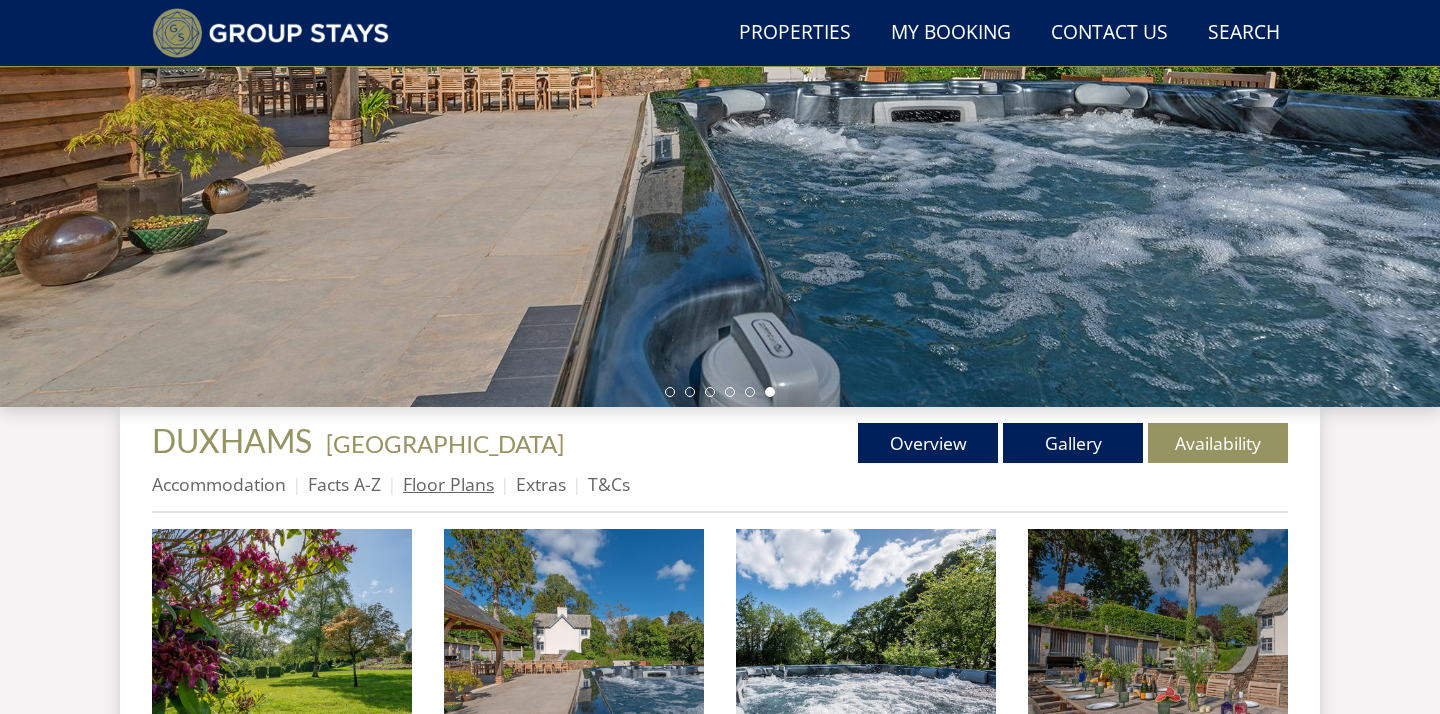 click on "Floor Plans" at bounding box center (448, 484) 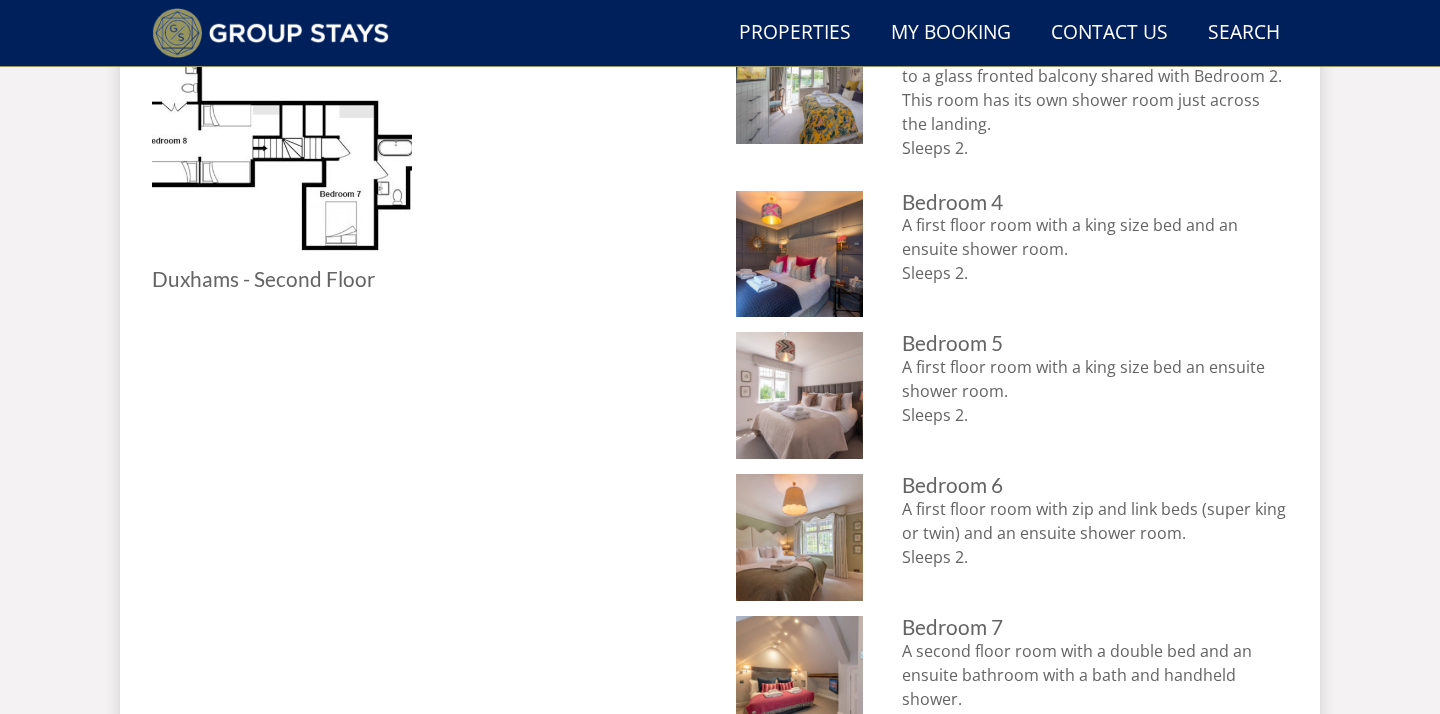scroll, scrollTop: 1321, scrollLeft: 0, axis: vertical 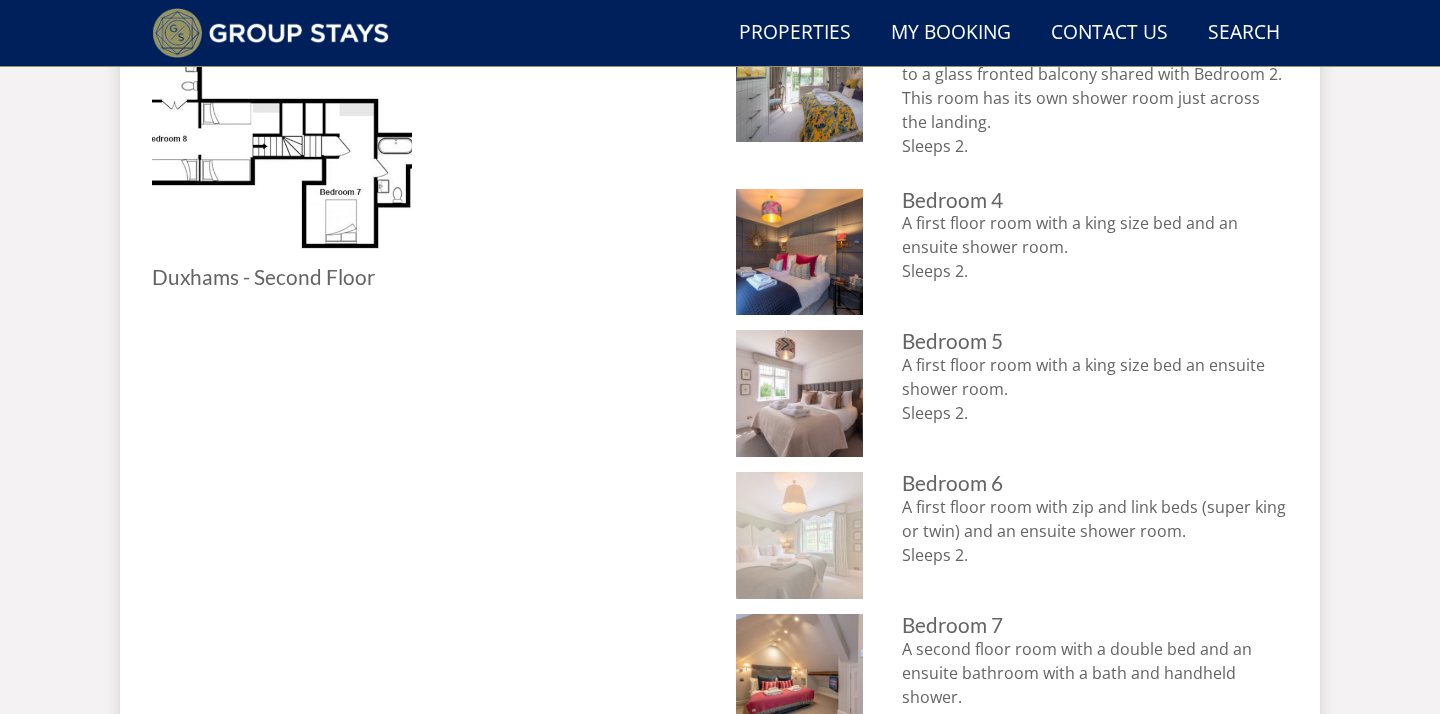 click at bounding box center (799, 535) 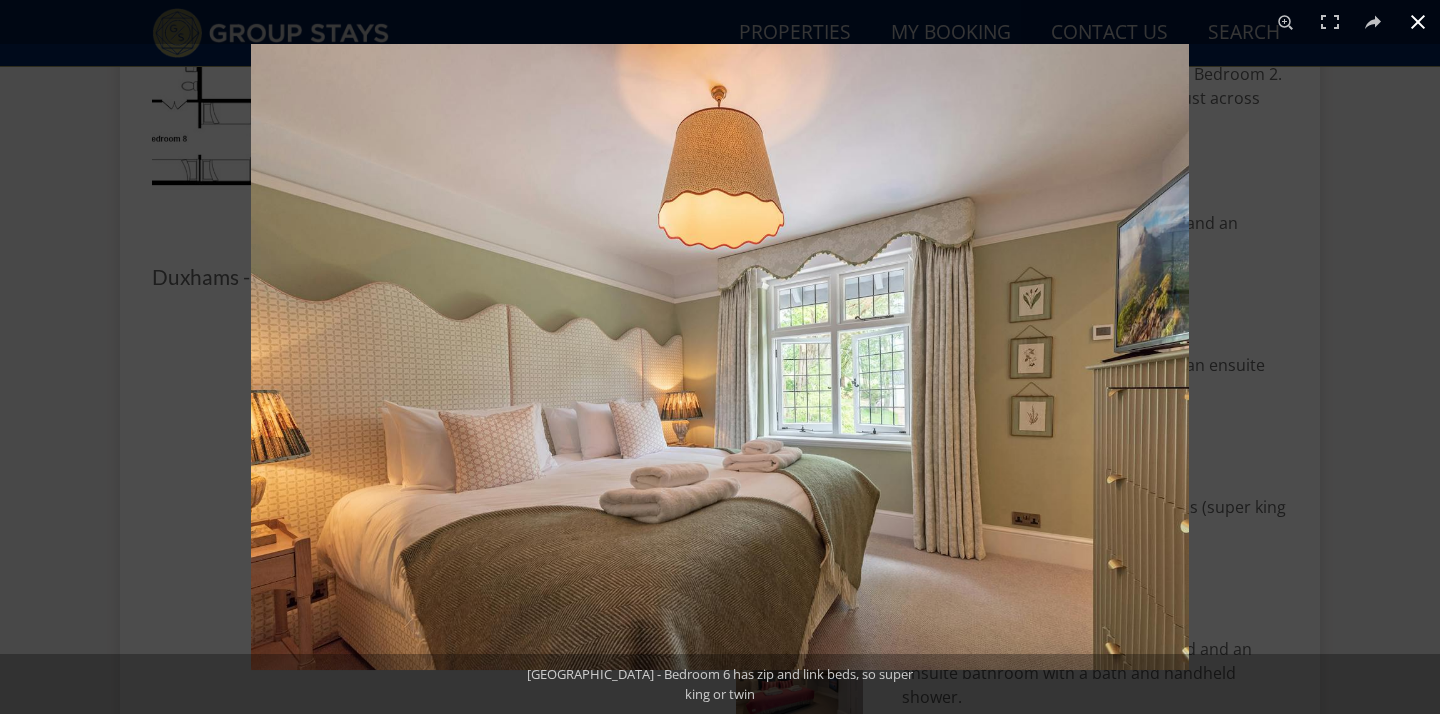 click at bounding box center [971, 401] 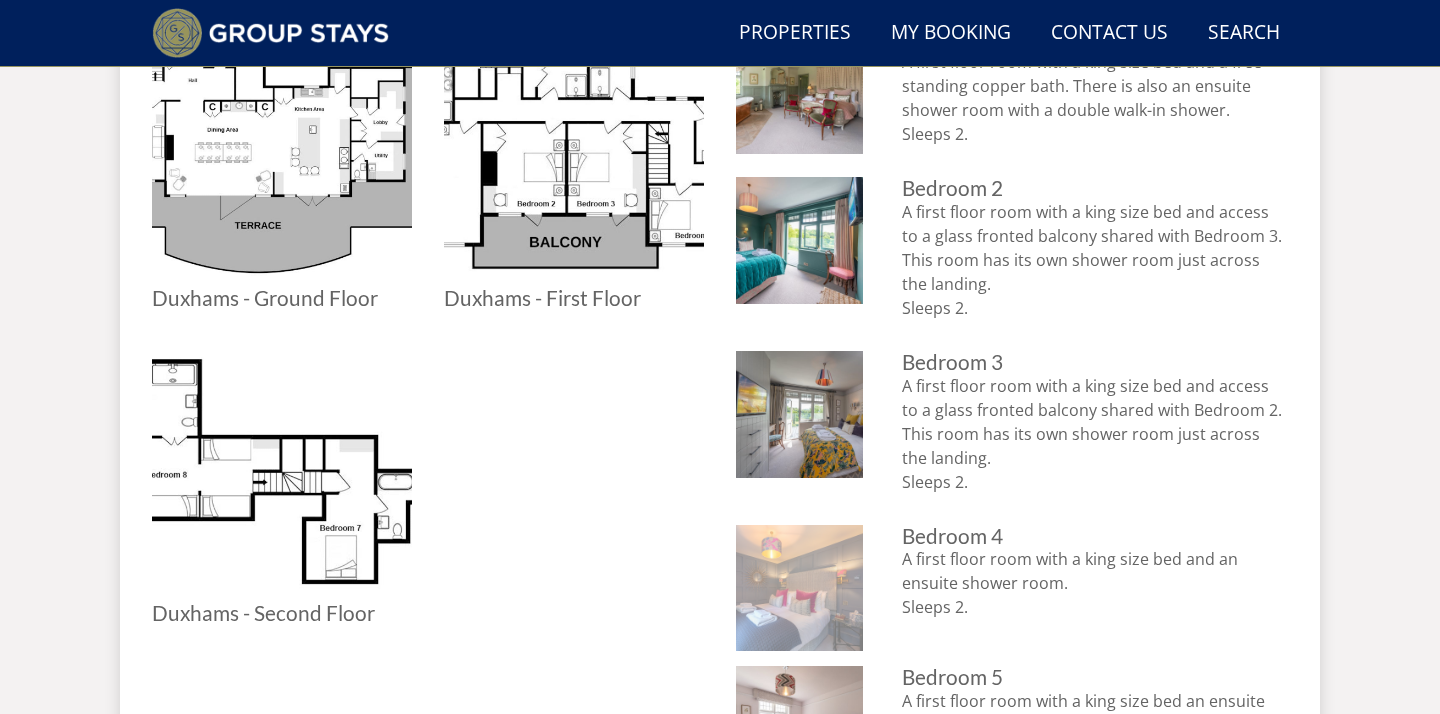 scroll, scrollTop: 971, scrollLeft: 0, axis: vertical 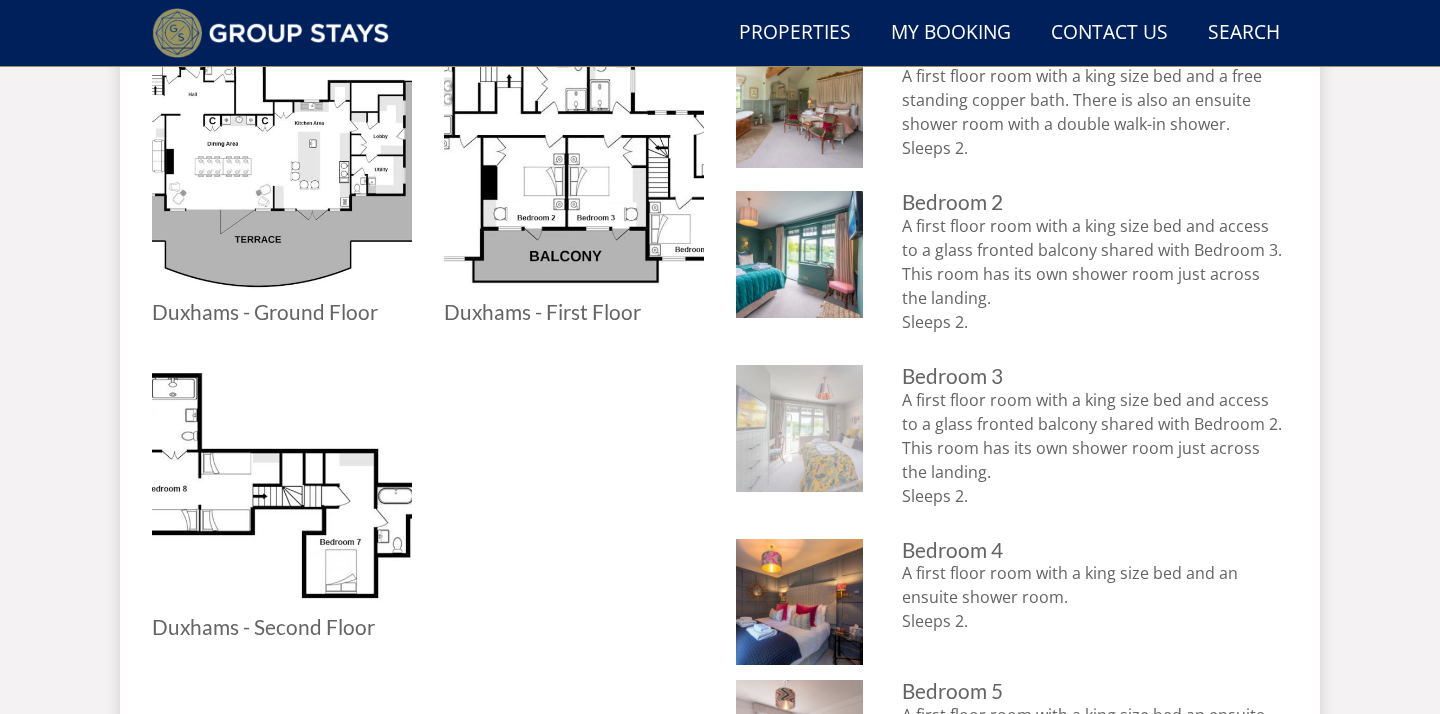 click at bounding box center [799, 428] 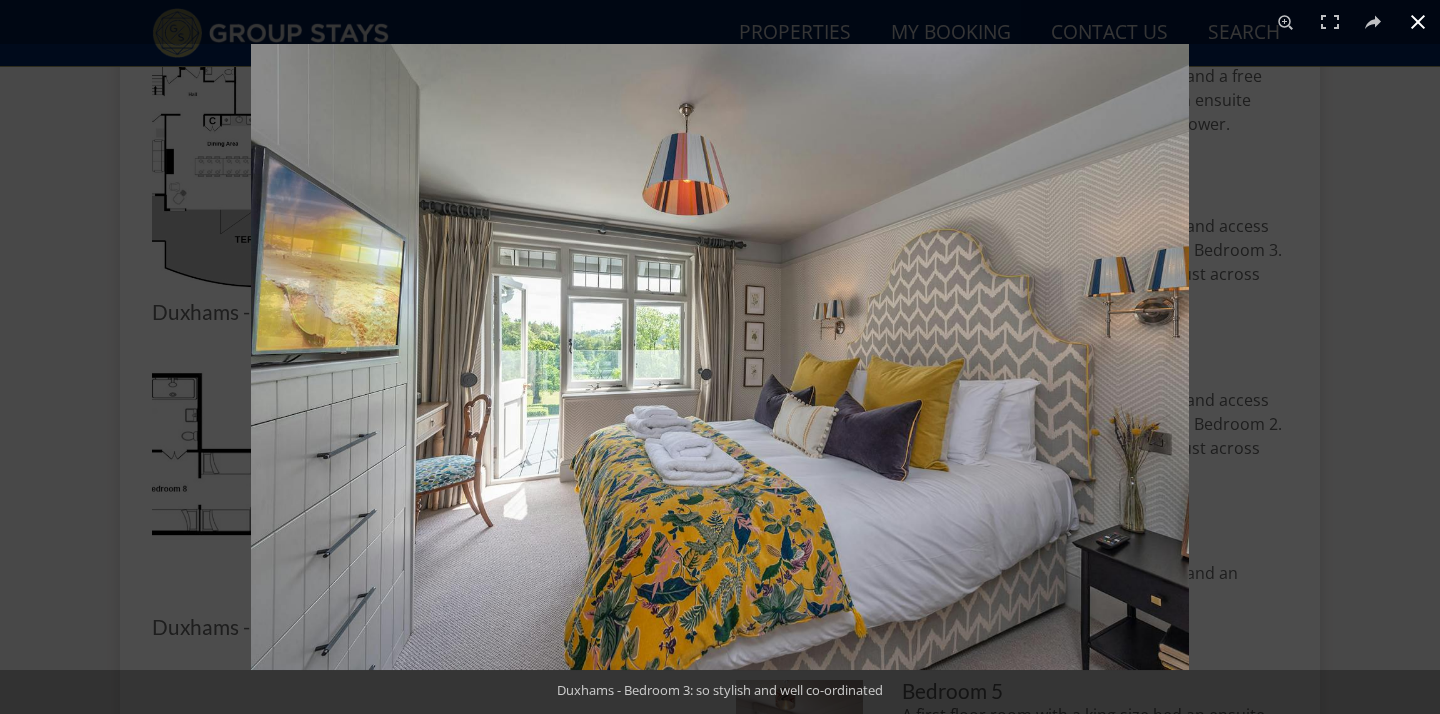 click at bounding box center [971, 401] 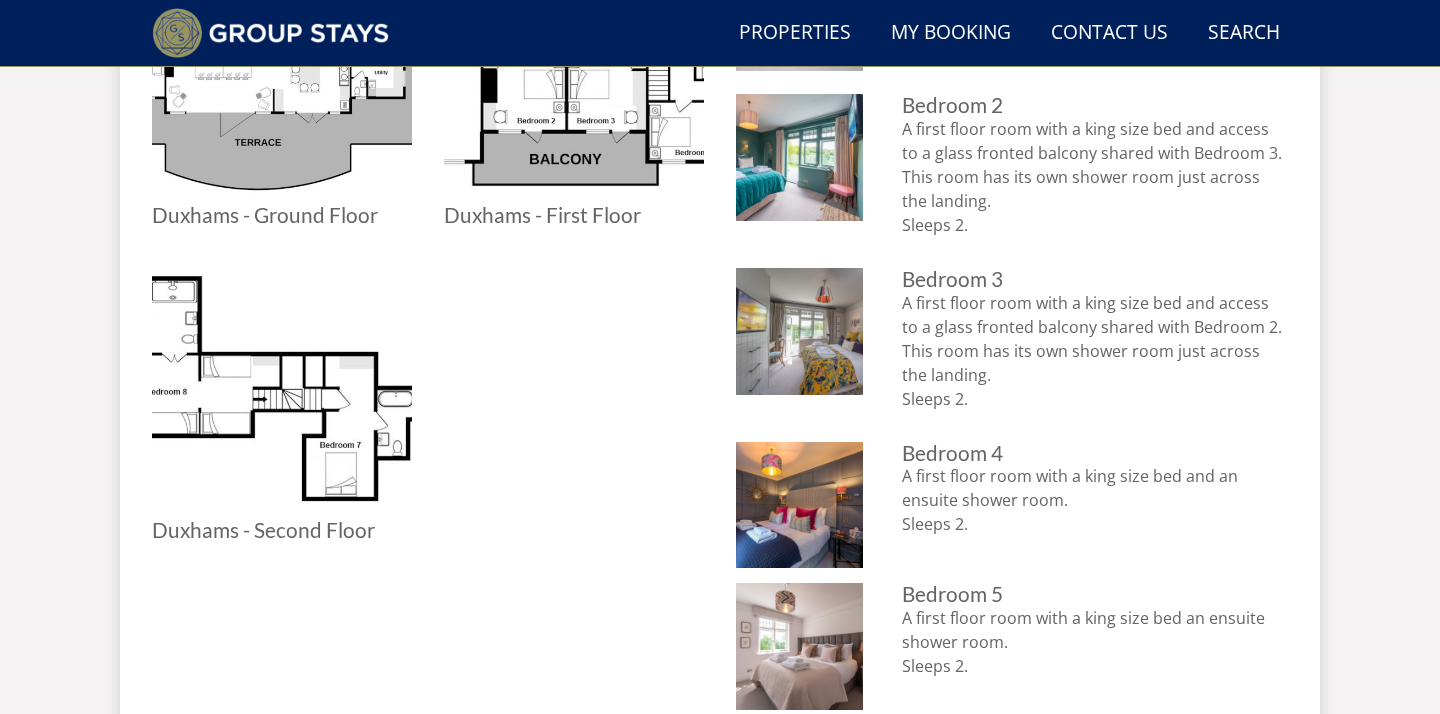 scroll, scrollTop: 1065, scrollLeft: 0, axis: vertical 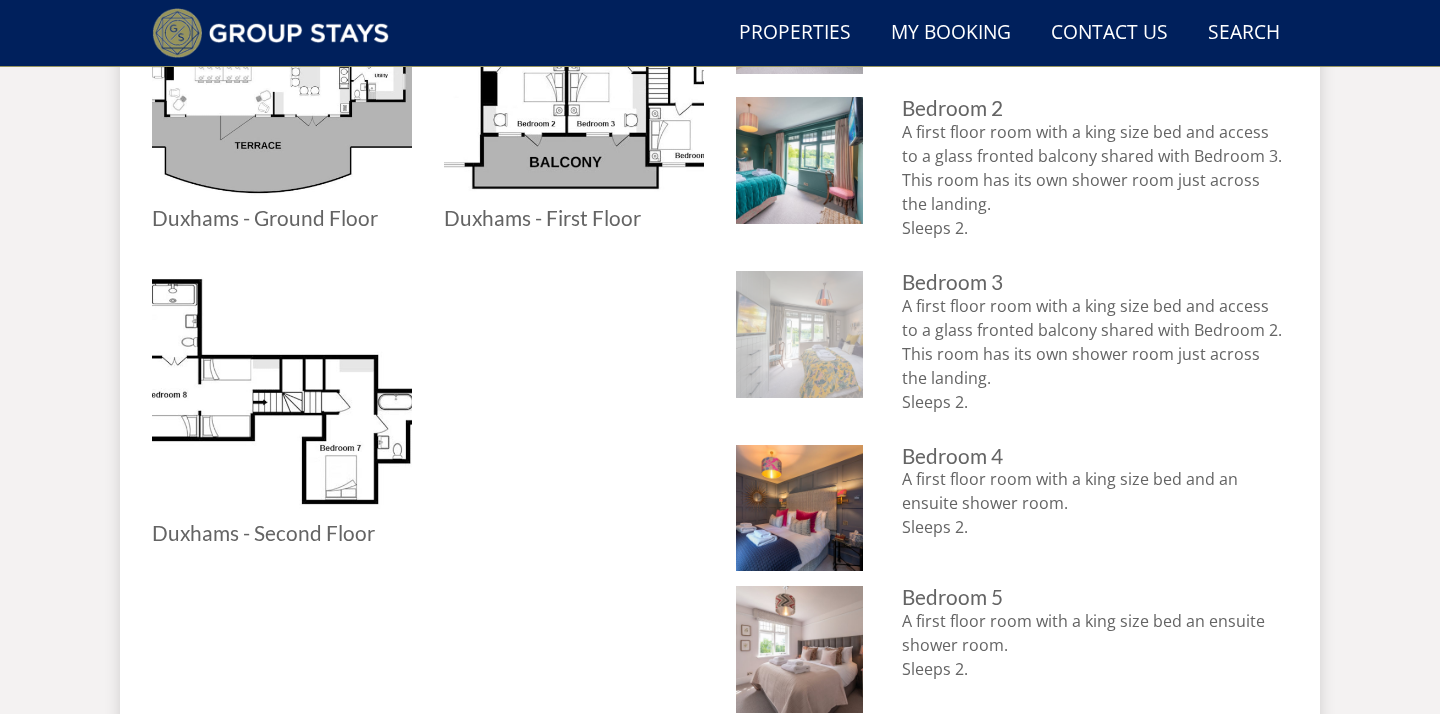 click at bounding box center [799, 334] 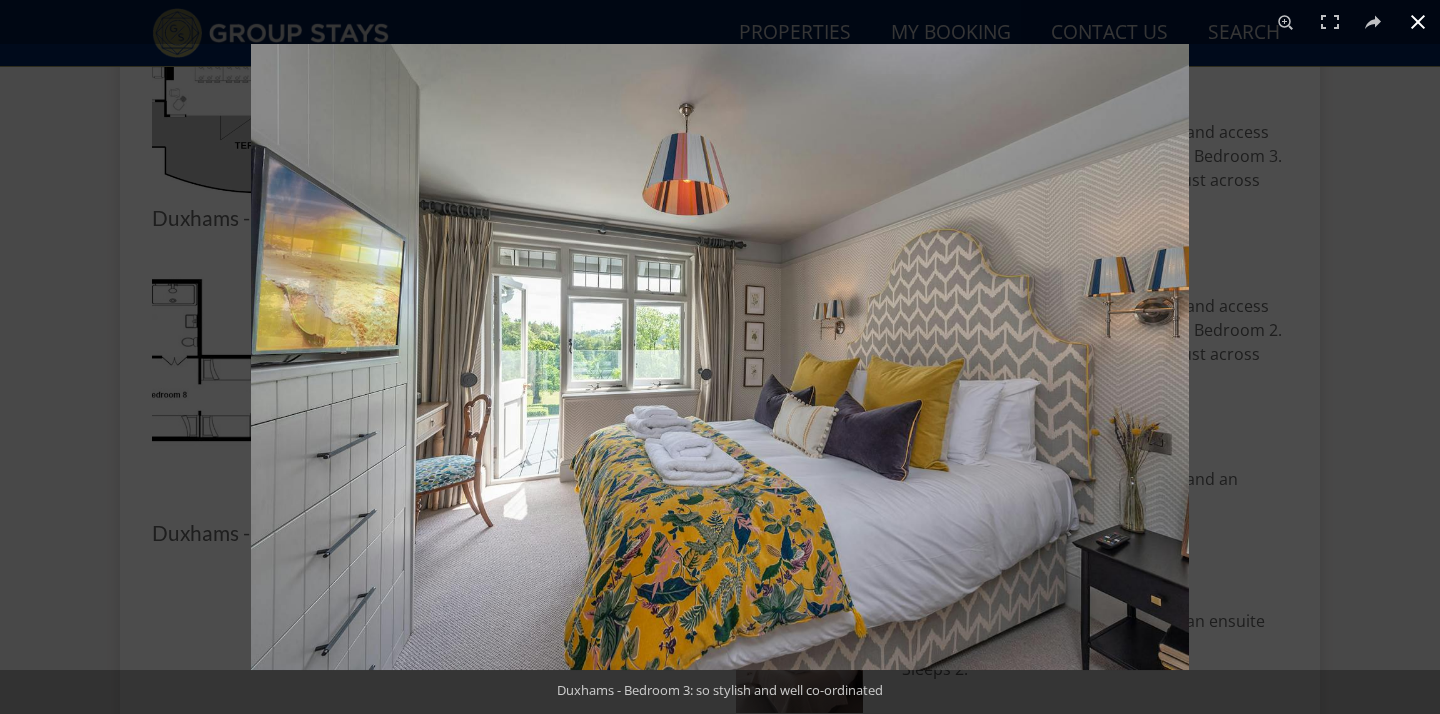click at bounding box center [971, 401] 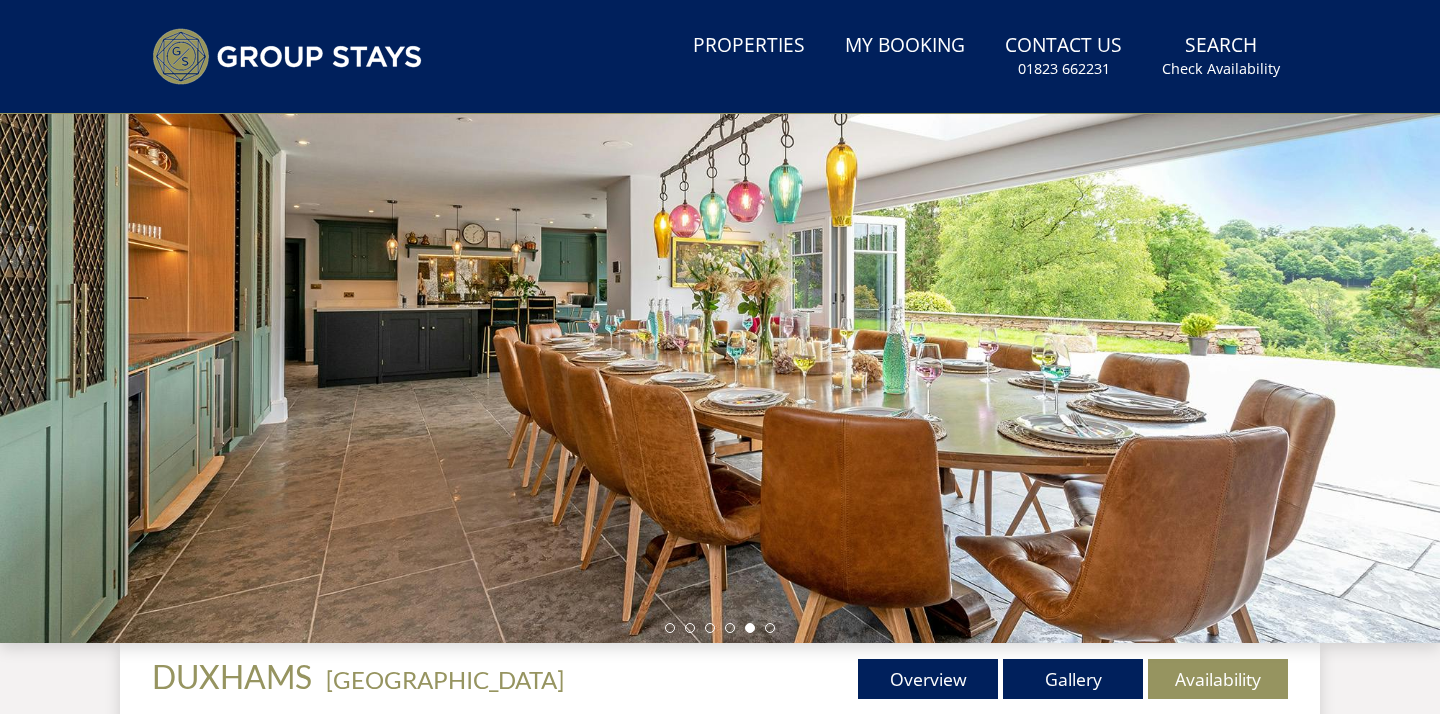 scroll, scrollTop: 0, scrollLeft: 0, axis: both 